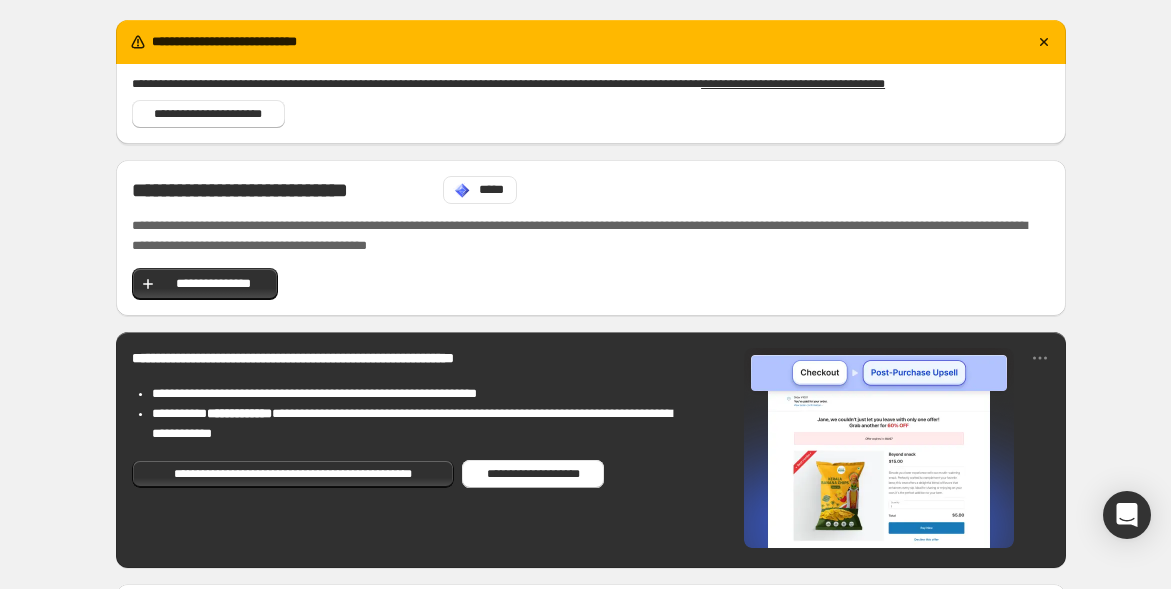scroll, scrollTop: 0, scrollLeft: 0, axis: both 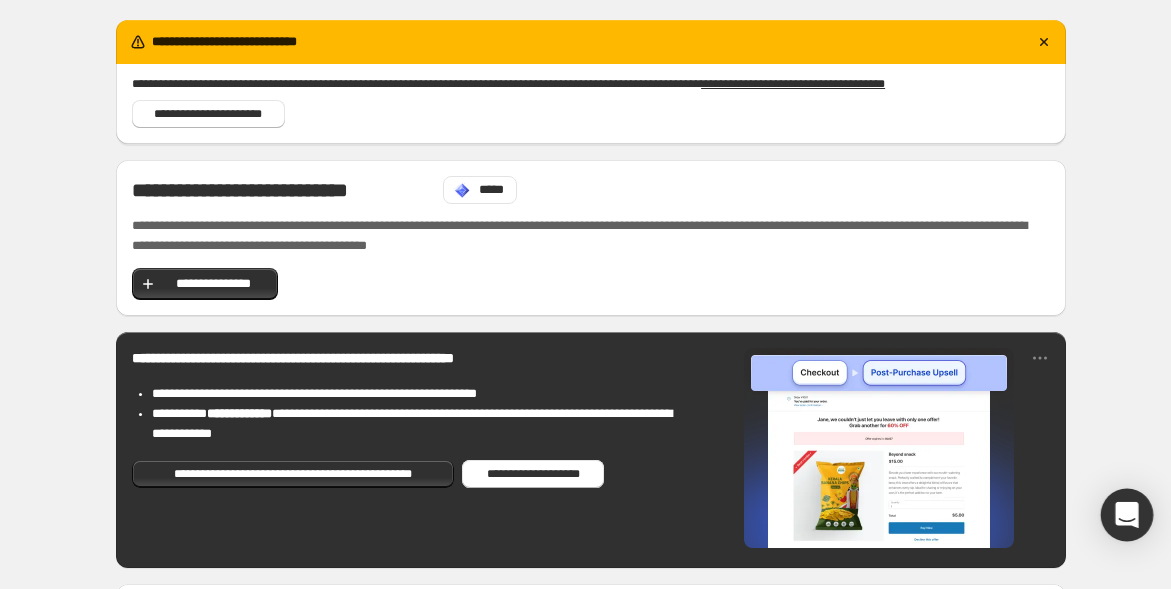 click at bounding box center (1127, 515) 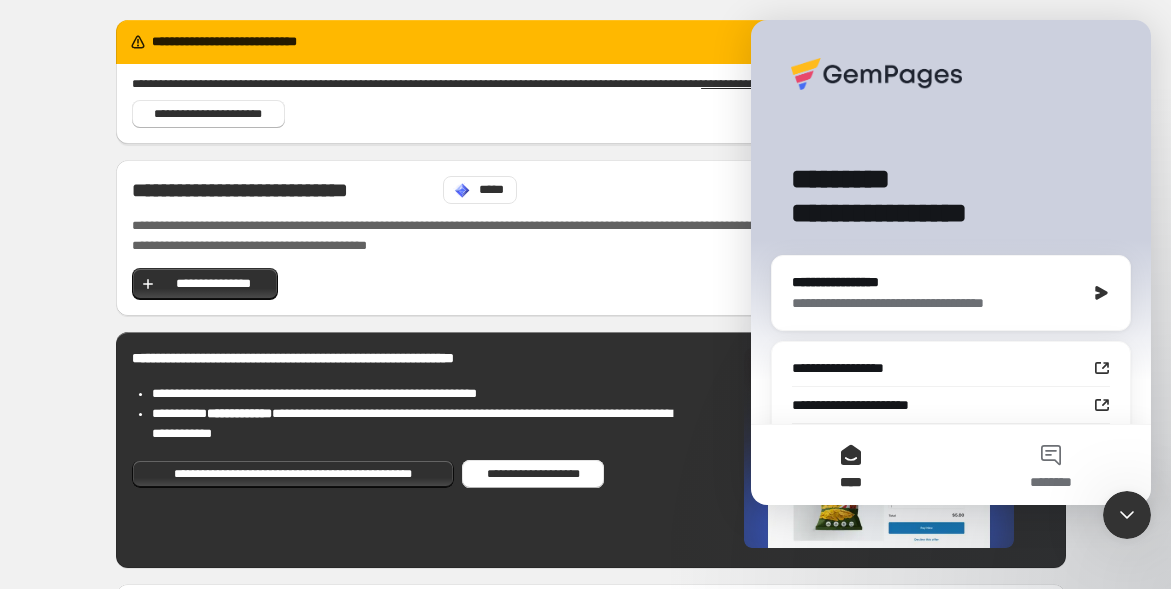 scroll, scrollTop: 0, scrollLeft: 0, axis: both 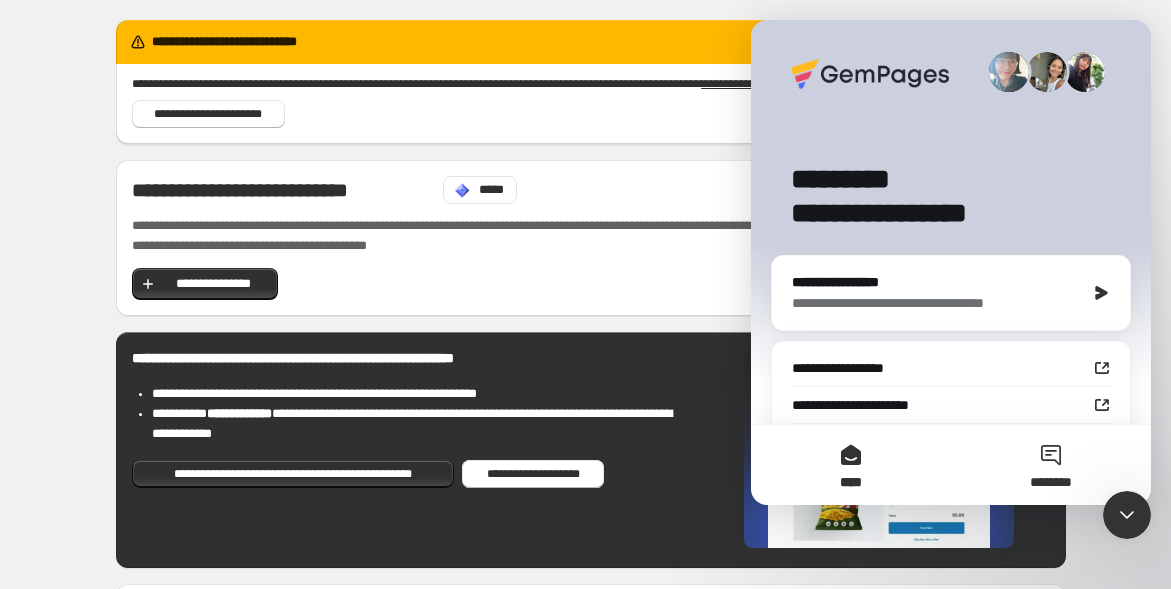 click on "********" at bounding box center (1051, 482) 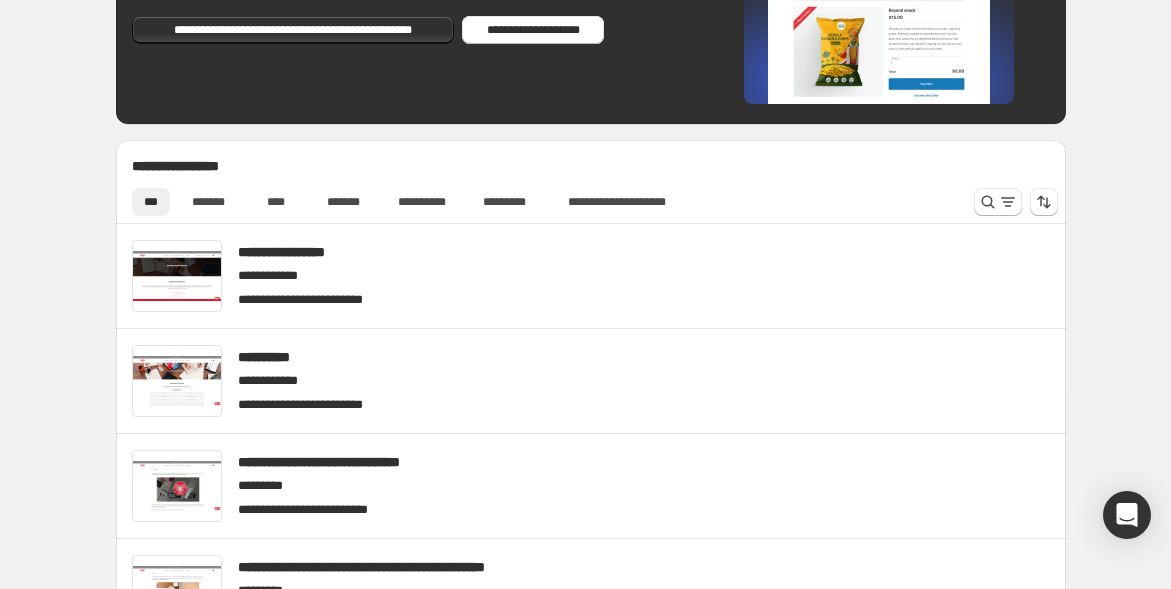 scroll, scrollTop: 0, scrollLeft: 0, axis: both 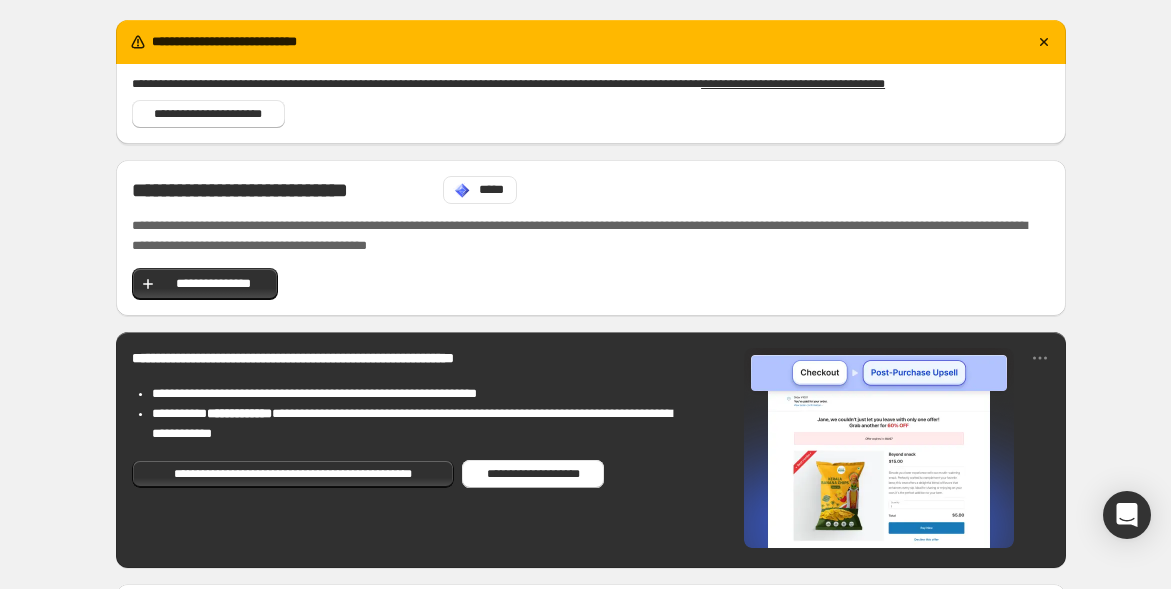 click on "**********" at bounding box center [591, 1022] 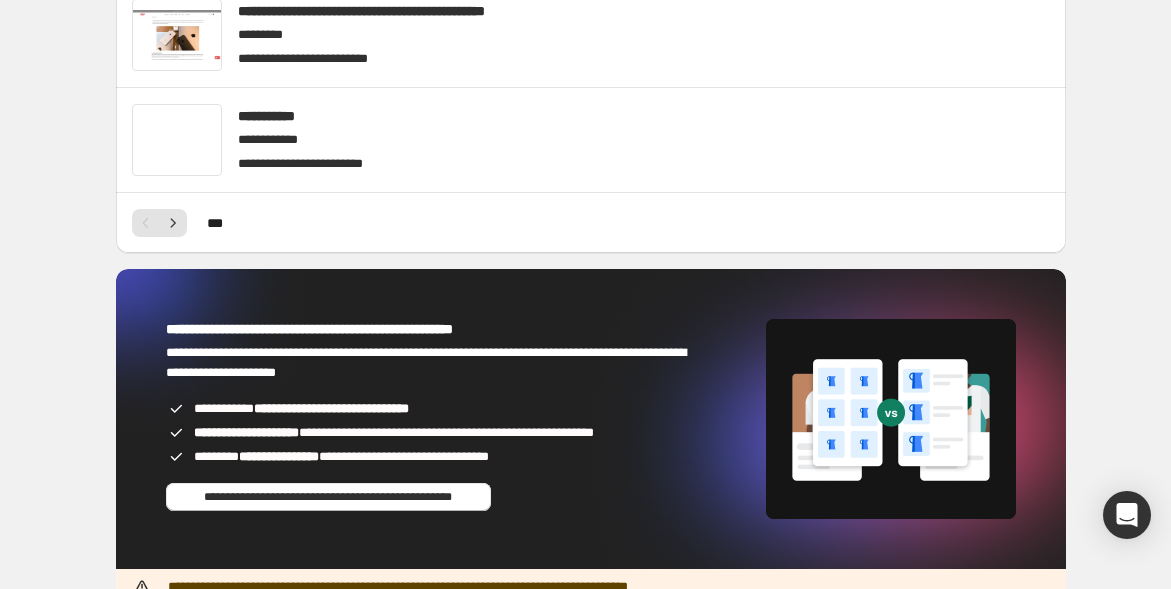 scroll, scrollTop: 1454, scrollLeft: 0, axis: vertical 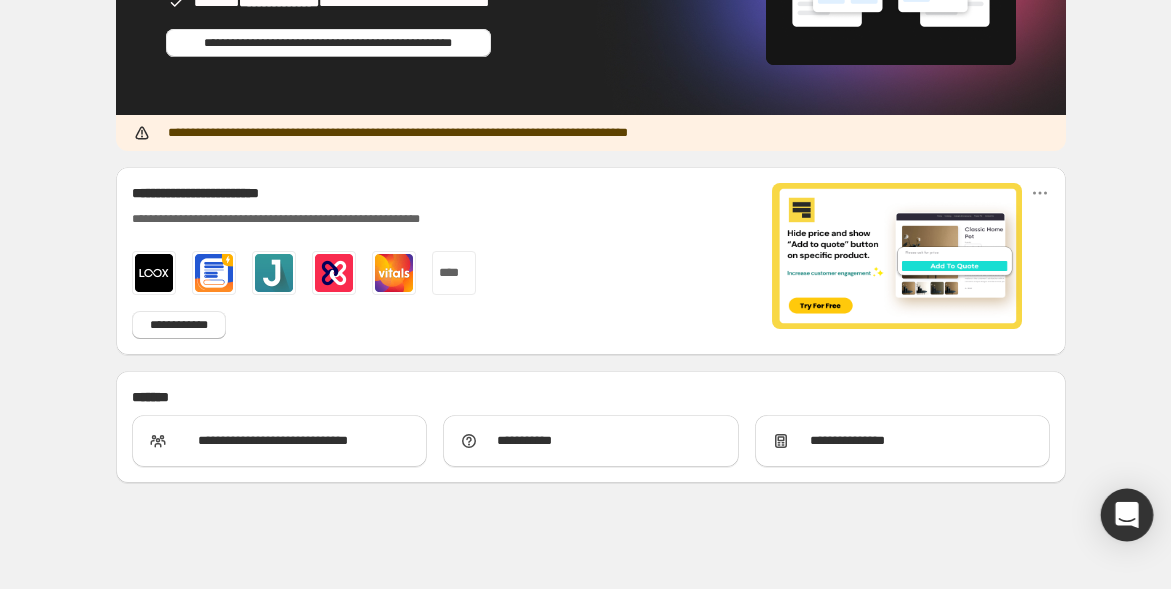 click 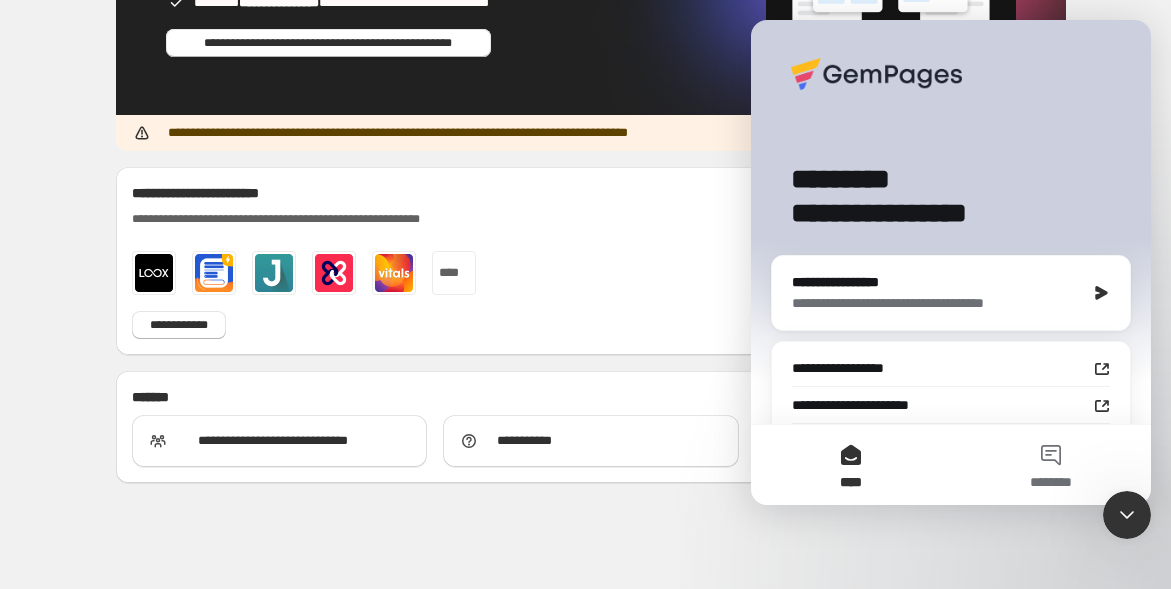 scroll, scrollTop: 0, scrollLeft: 0, axis: both 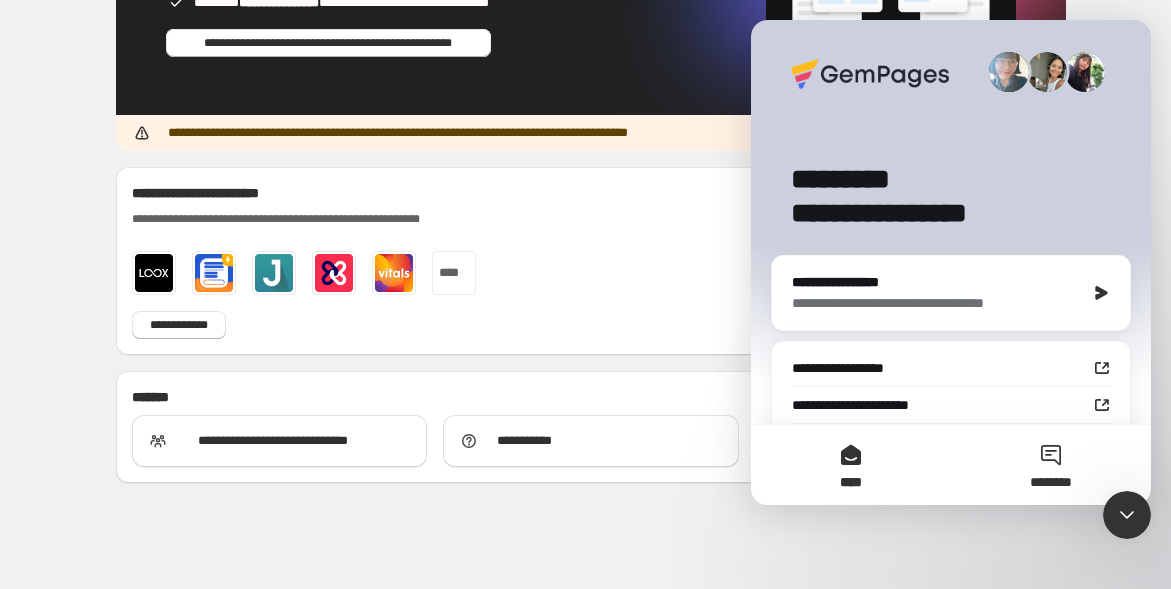 click on "********" at bounding box center (1051, 465) 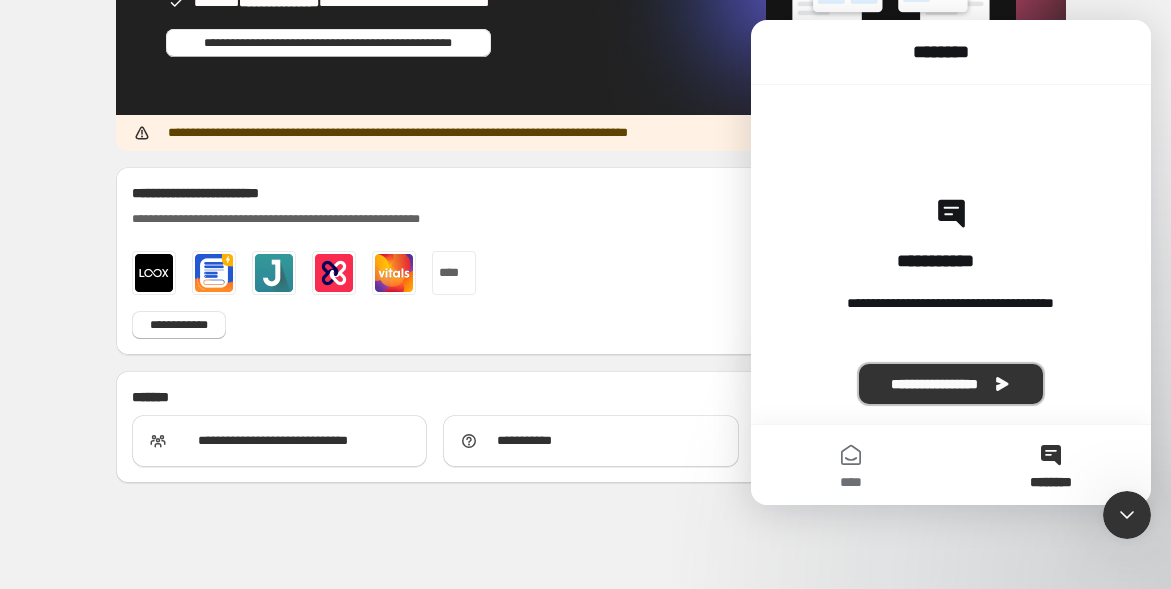 click on "**********" at bounding box center (951, 384) 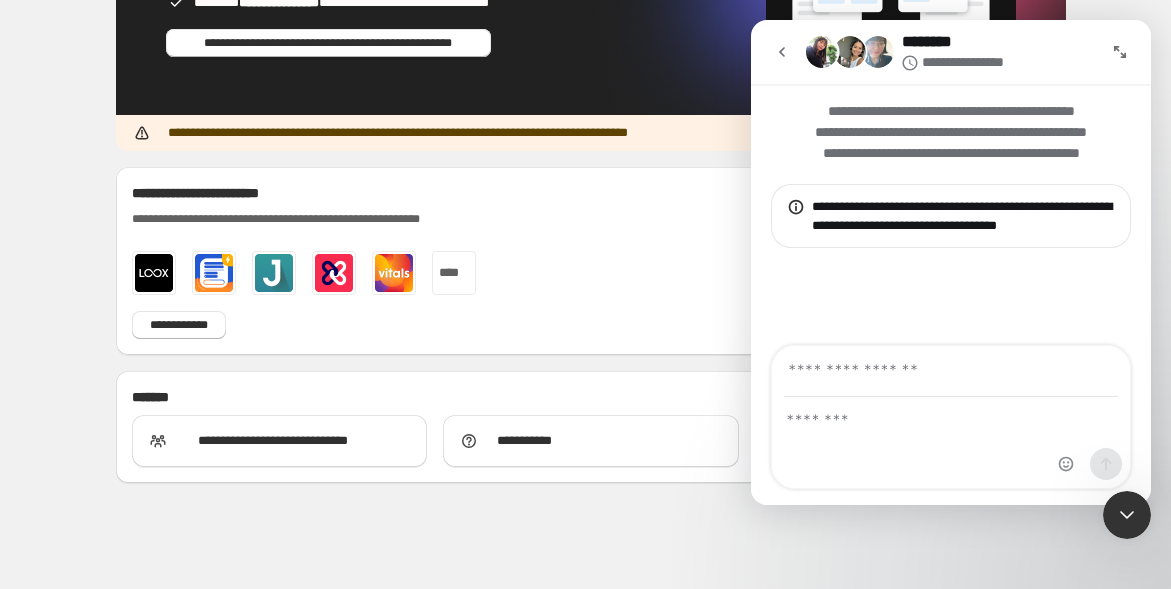 click at bounding box center [782, 52] 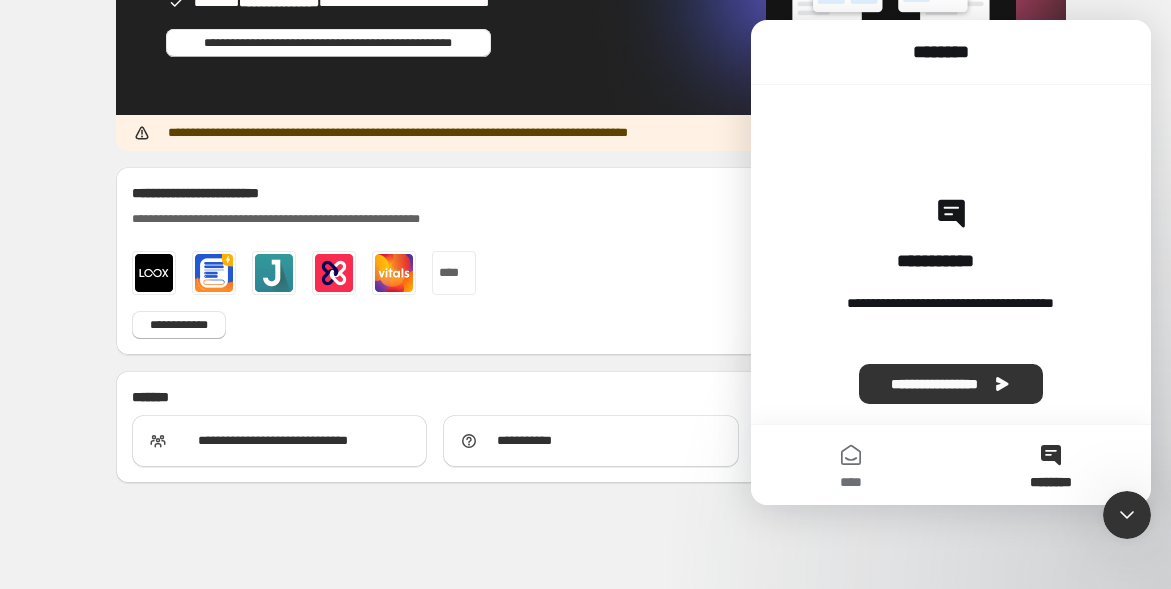 click 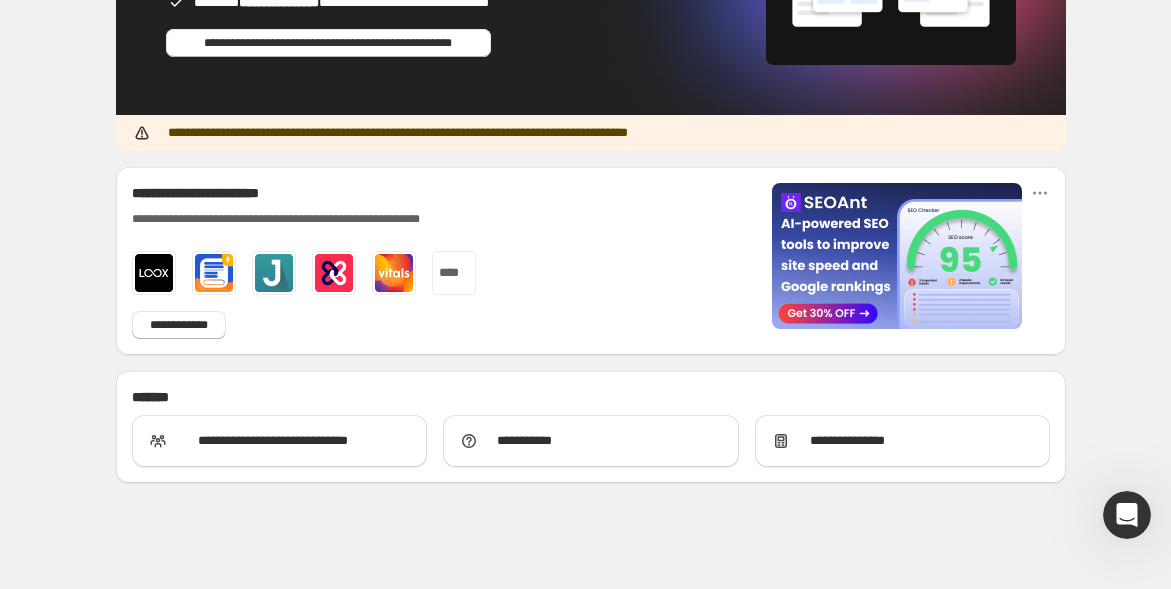 scroll, scrollTop: 0, scrollLeft: 0, axis: both 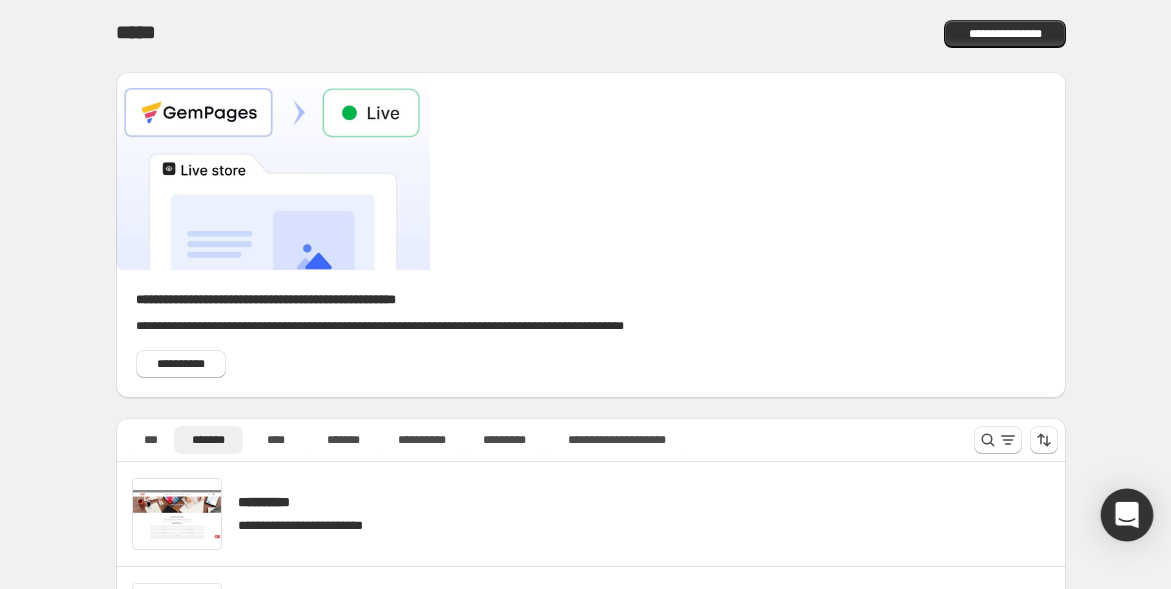 click at bounding box center (1127, 515) 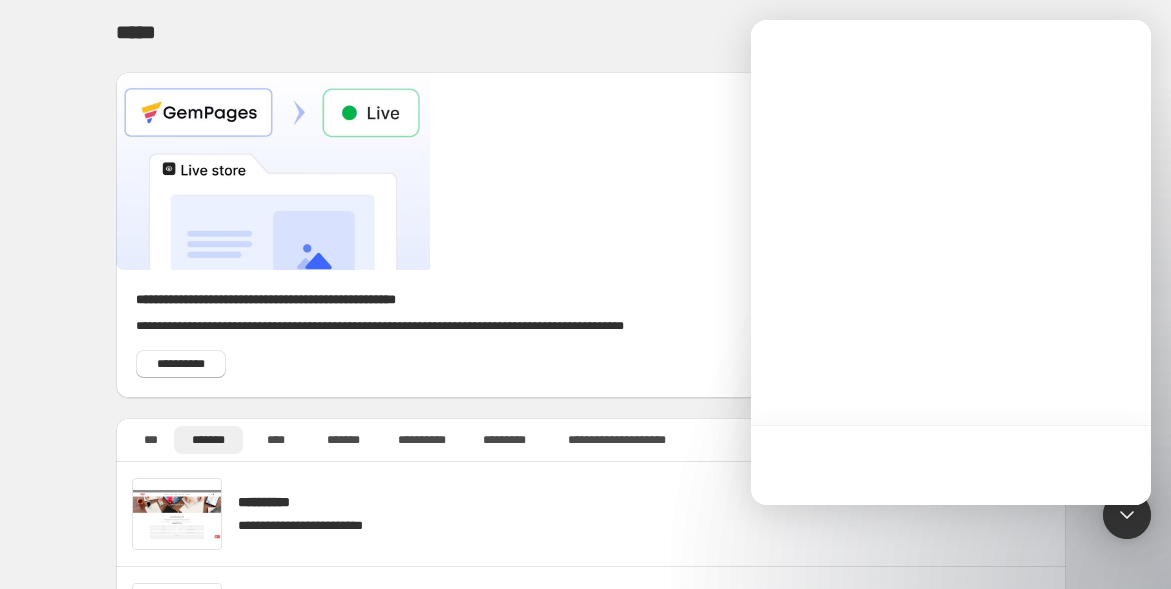scroll, scrollTop: 0, scrollLeft: 0, axis: both 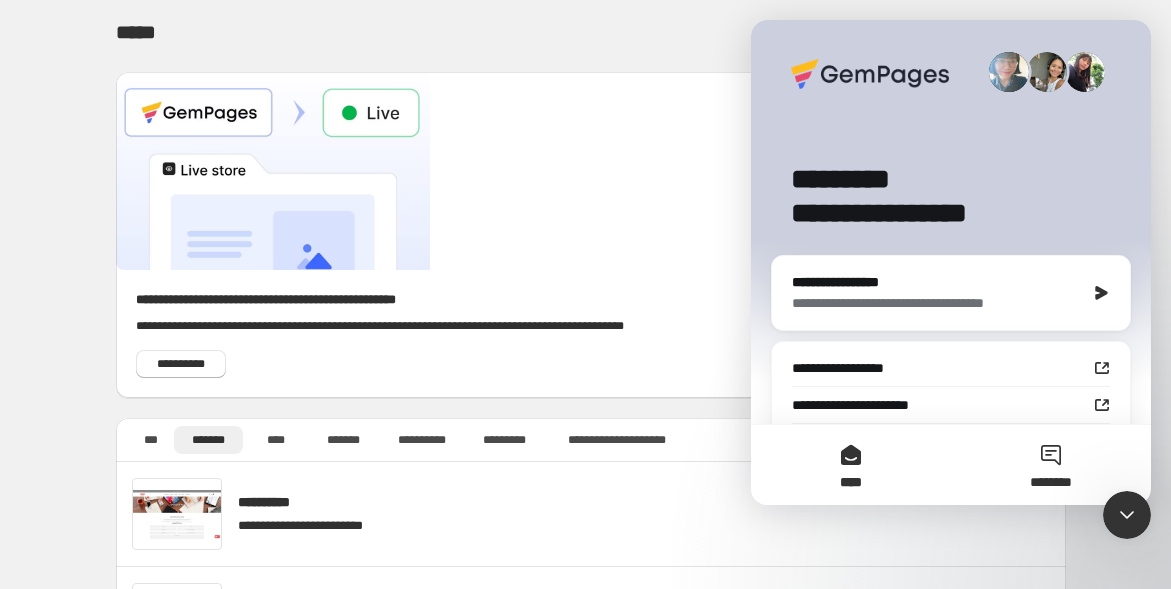 click on "********" at bounding box center (1051, 482) 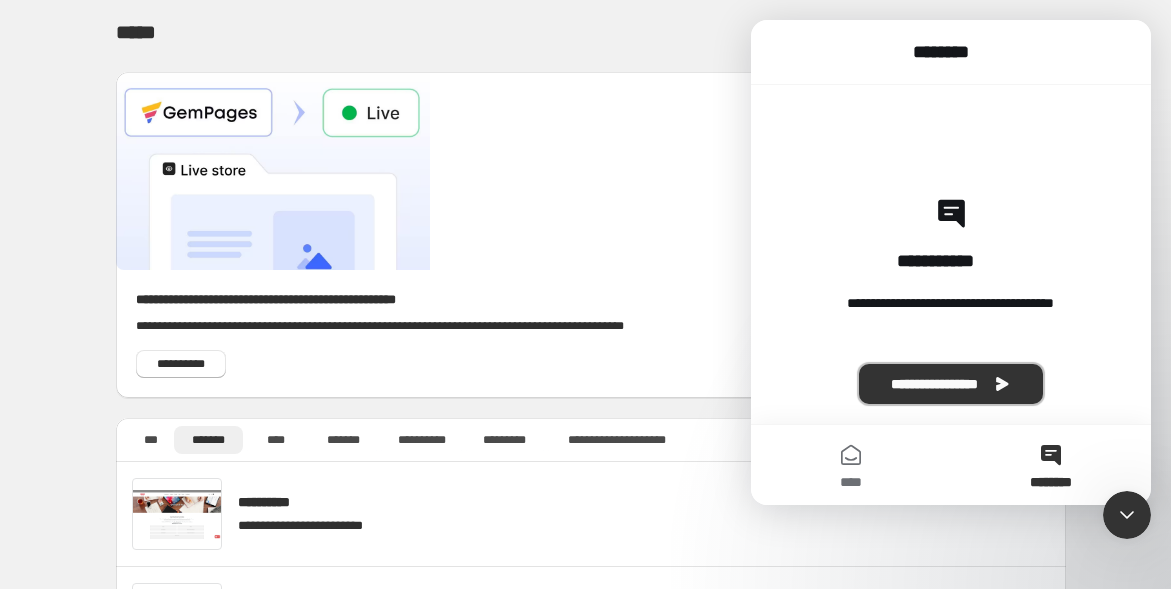 click on "**********" at bounding box center (951, 384) 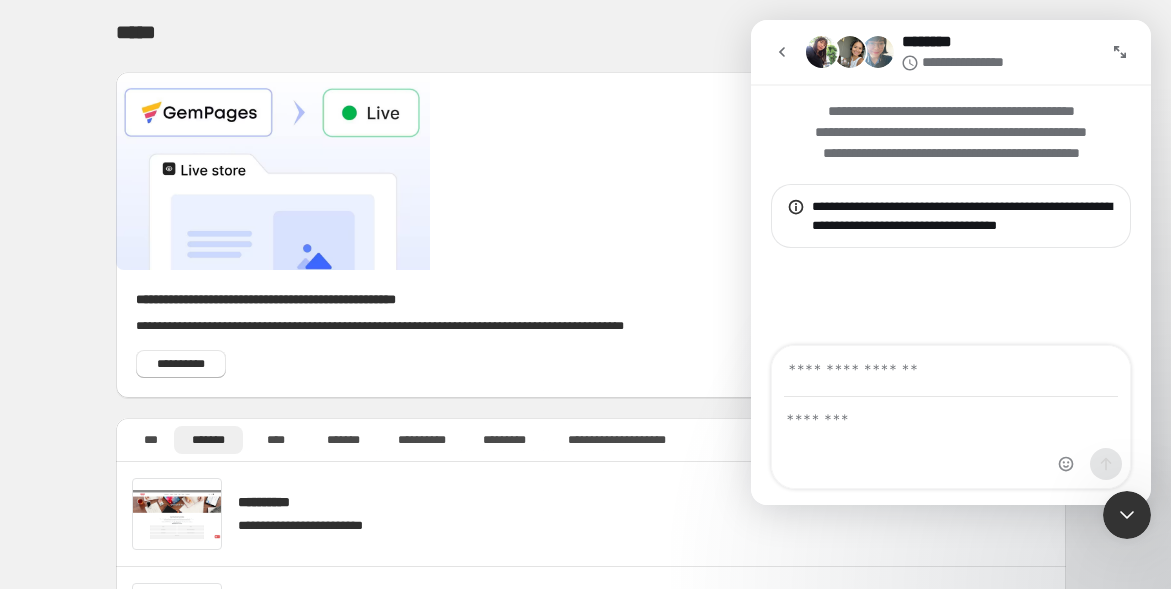 click at bounding box center (951, 371) 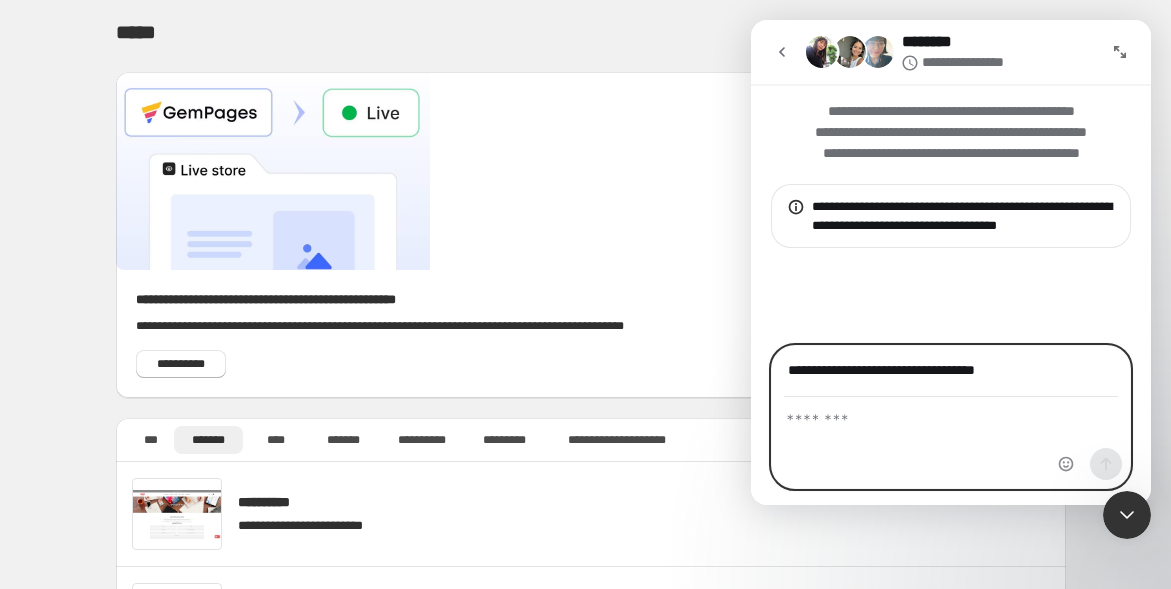 click at bounding box center [951, 415] 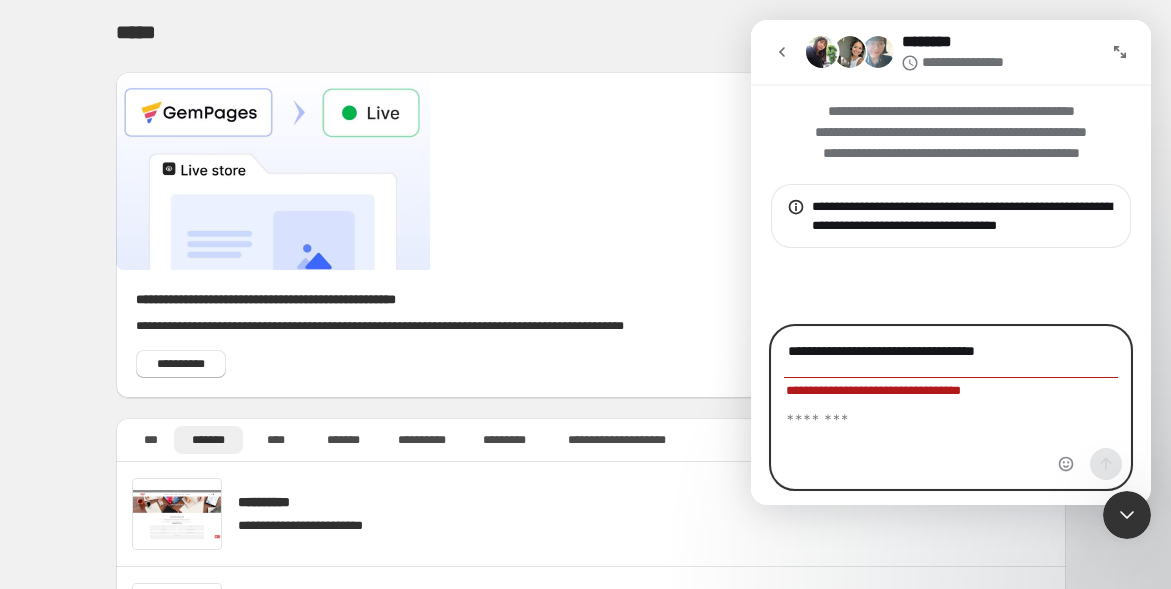 drag, startPoint x: 842, startPoint y: 353, endPoint x: 639, endPoint y: 348, distance: 203.06157 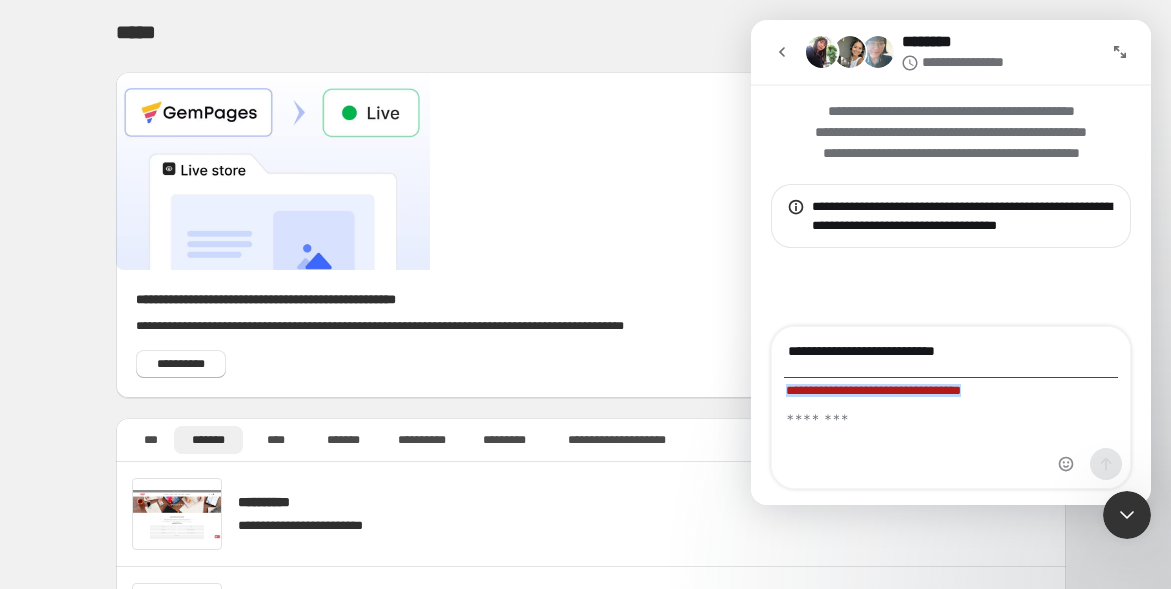 drag, startPoint x: 1045, startPoint y: 354, endPoint x: 1001, endPoint y: 352, distance: 44.04543 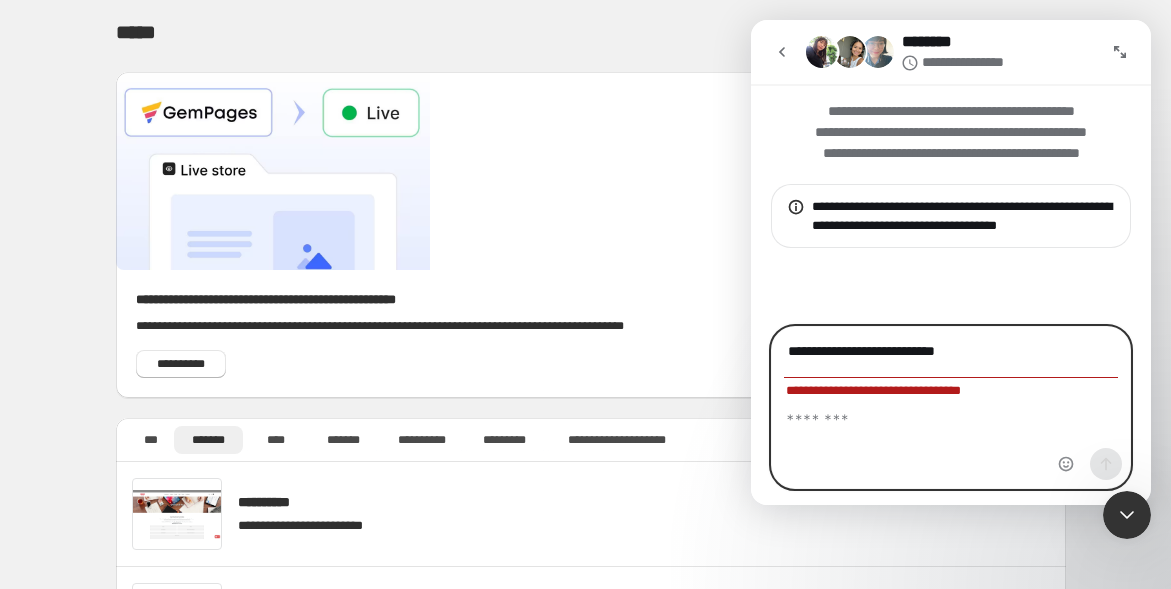 drag, startPoint x: 986, startPoint y: 355, endPoint x: 1025, endPoint y: 355, distance: 39 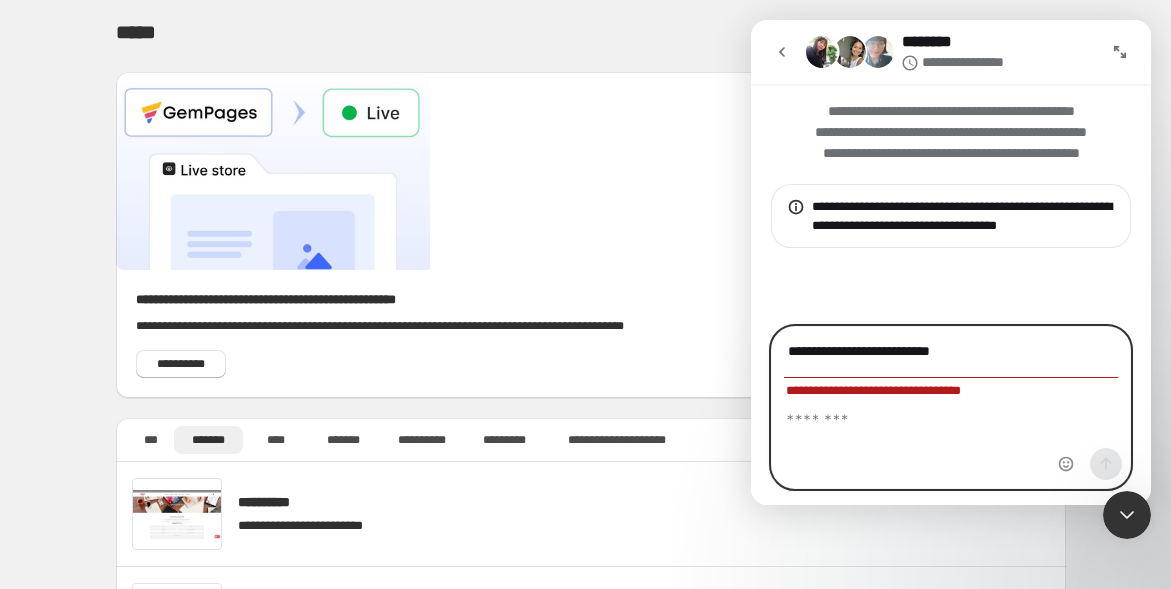 type on "**********" 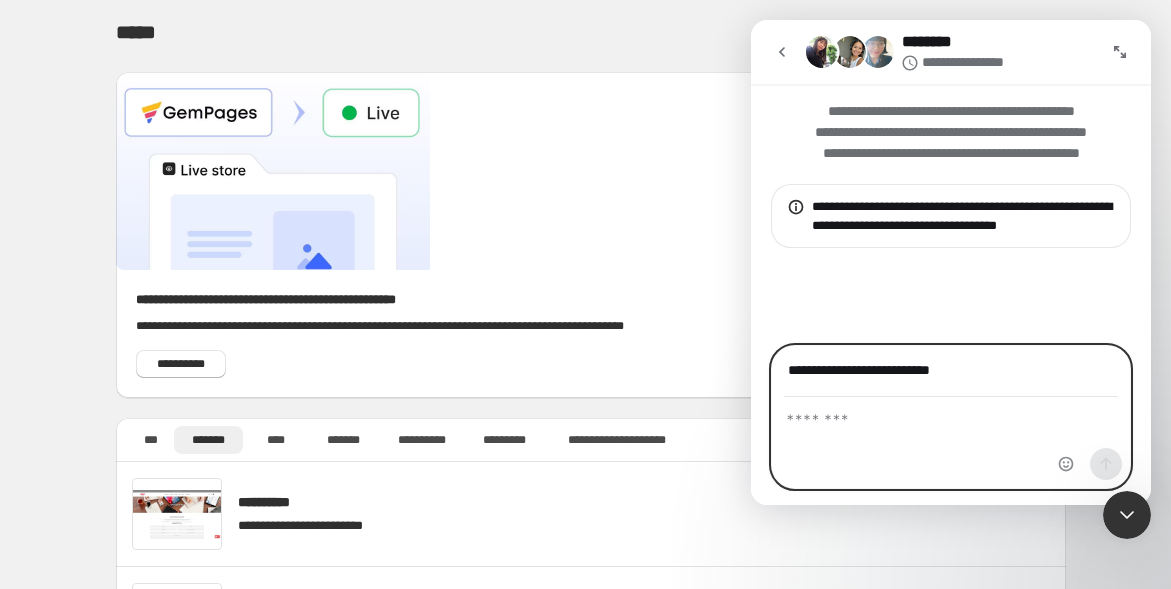 click at bounding box center (951, 415) 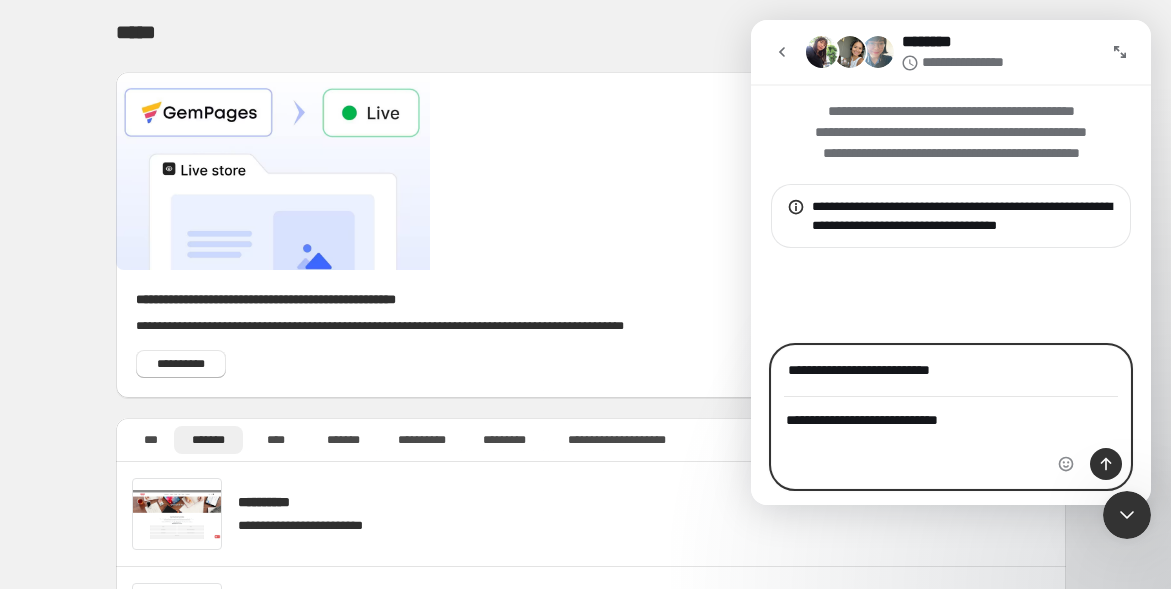click on "**********" at bounding box center [951, 415] 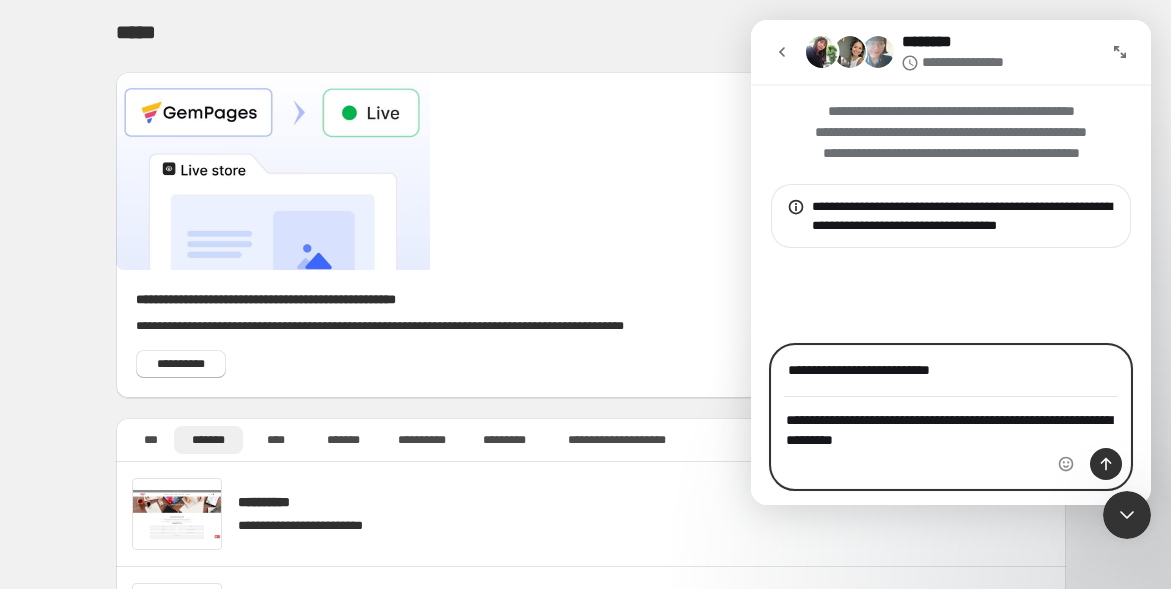 type on "**********" 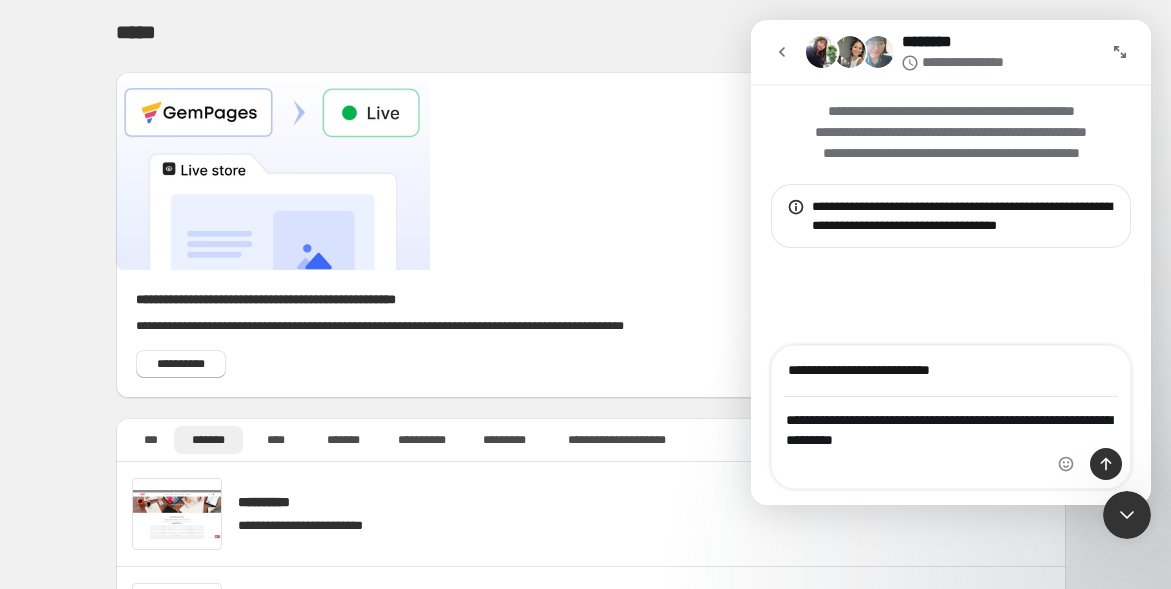 click on "**********" at bounding box center (591, 943) 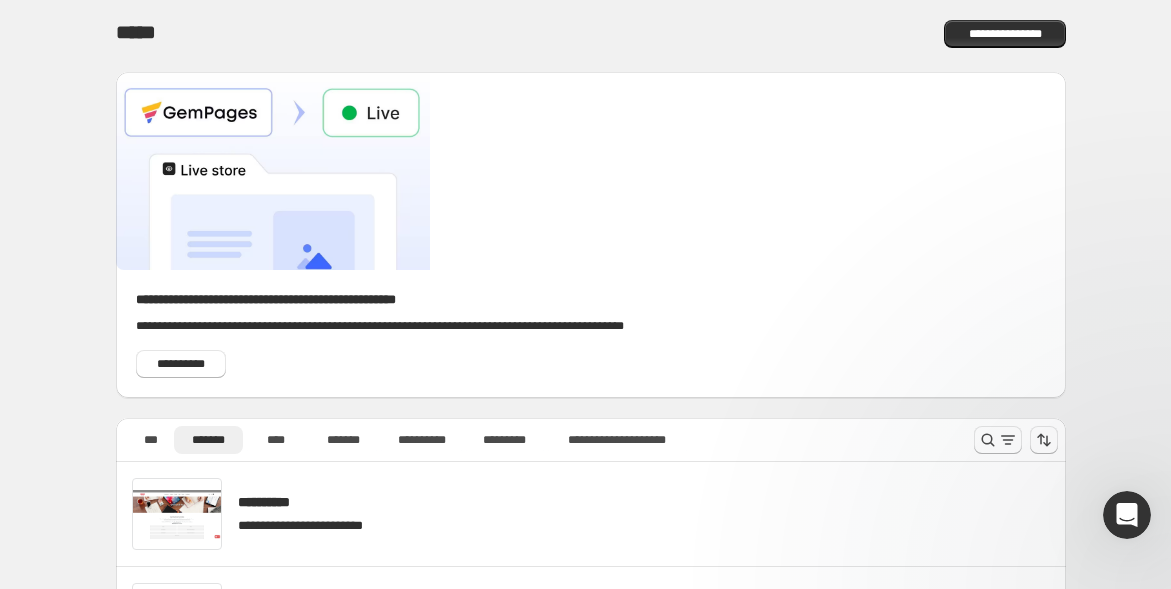 scroll, scrollTop: 0, scrollLeft: 0, axis: both 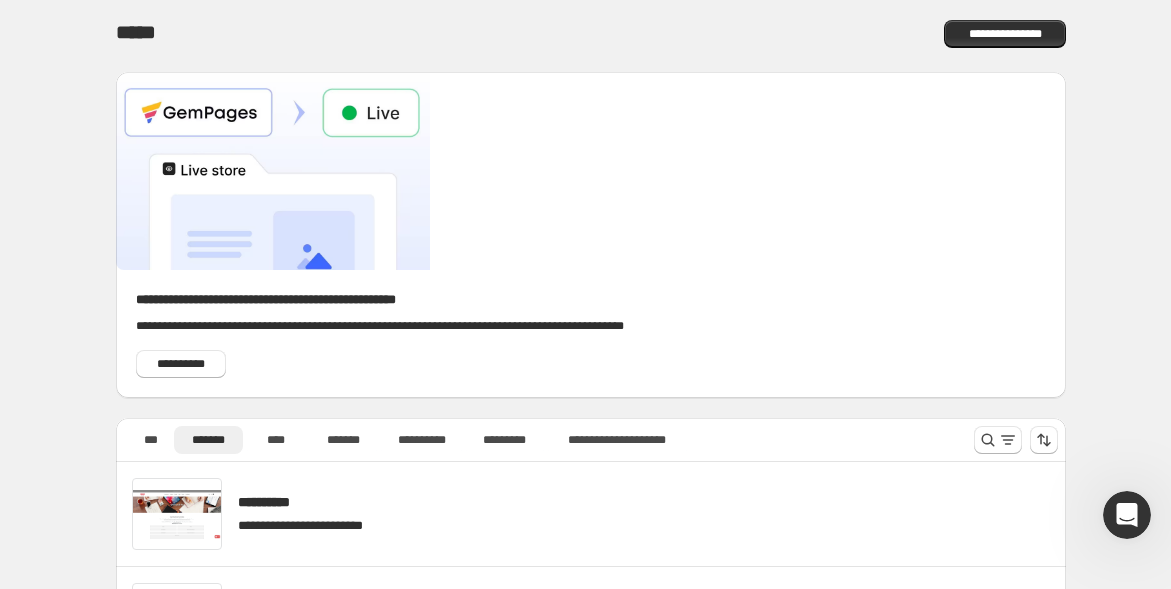 click 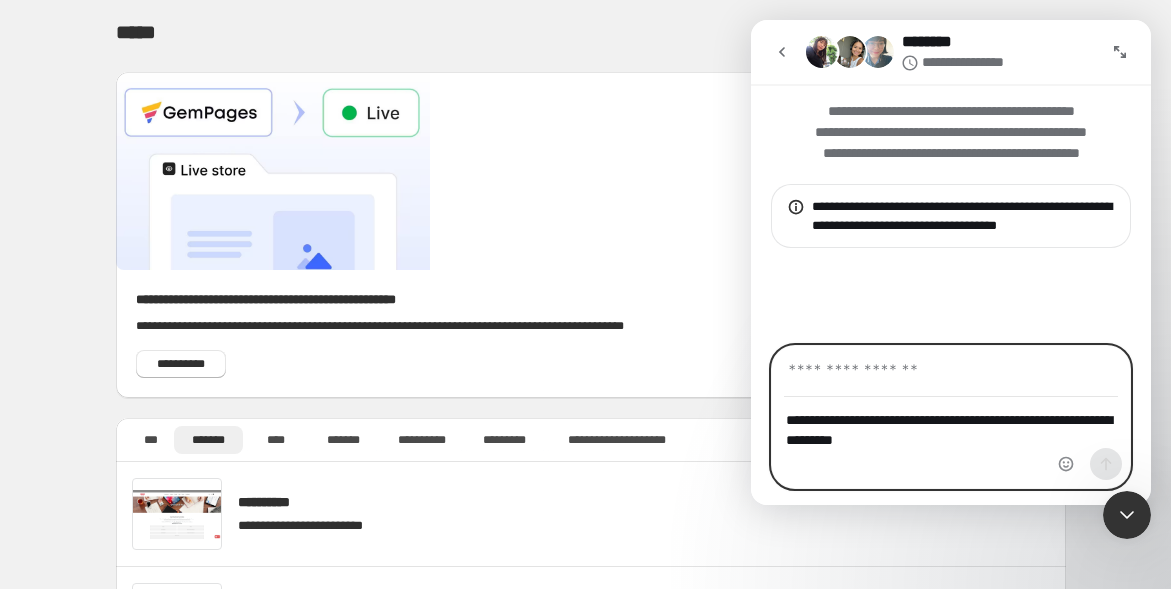 drag, startPoint x: 862, startPoint y: 442, endPoint x: 800, endPoint y: 432, distance: 62.801273 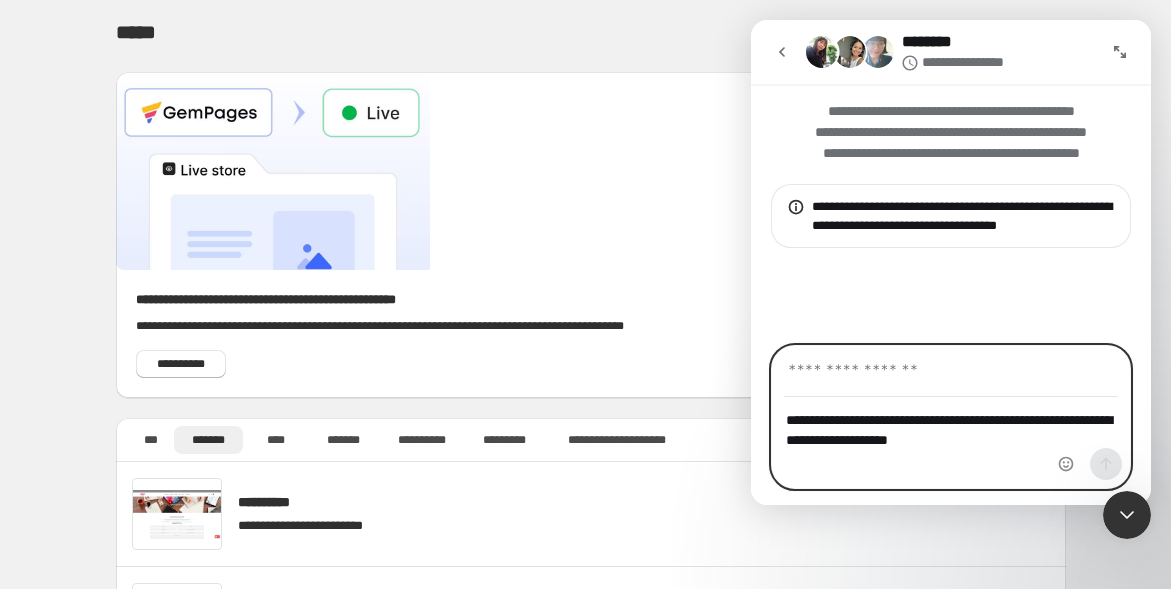 type on "**********" 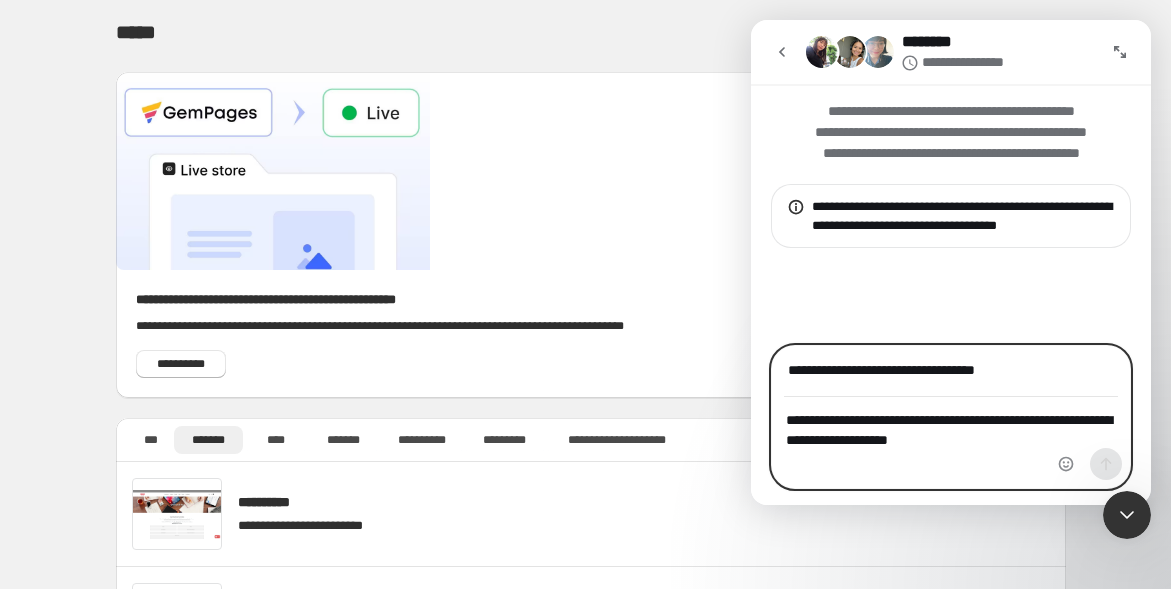 drag, startPoint x: 839, startPoint y: 376, endPoint x: 688, endPoint y: 377, distance: 151.00331 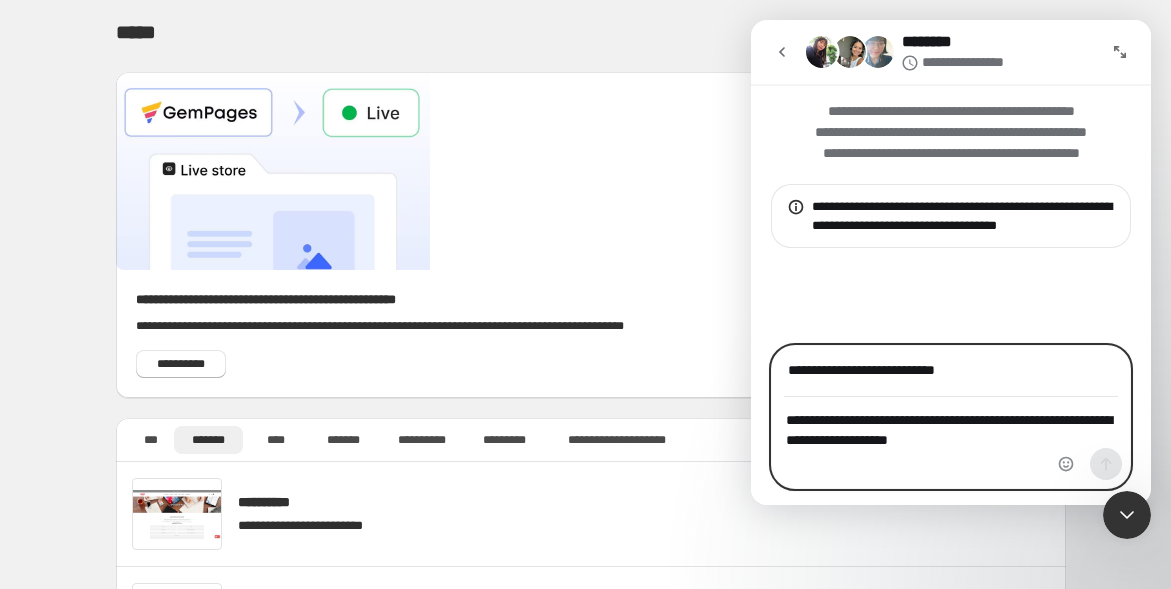 click on "**********" at bounding box center (951, 371) 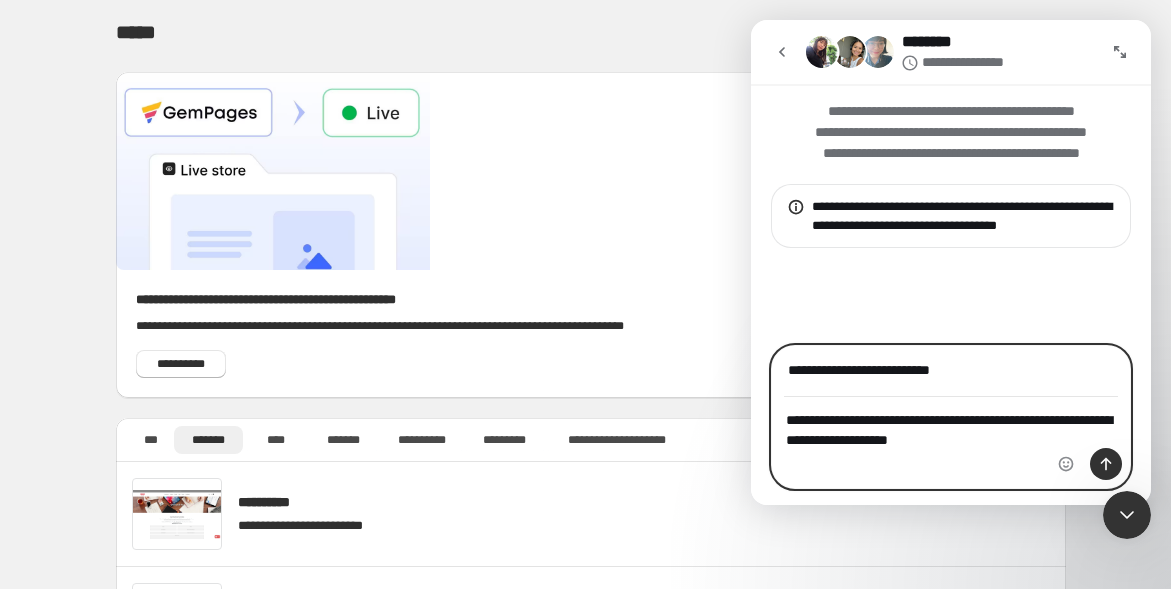 type on "**********" 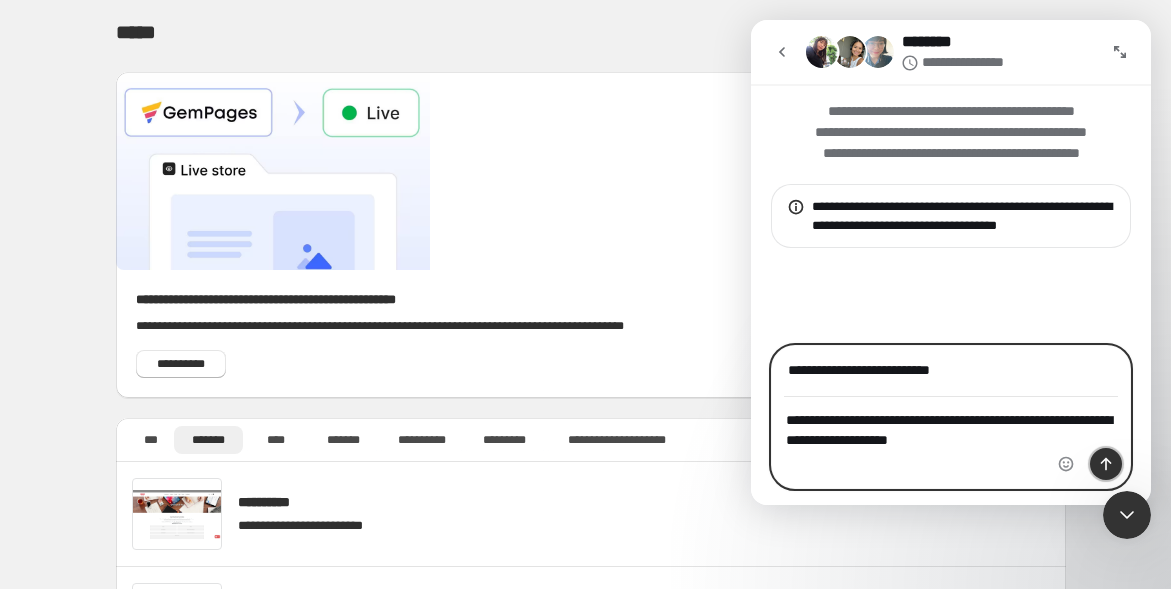 click 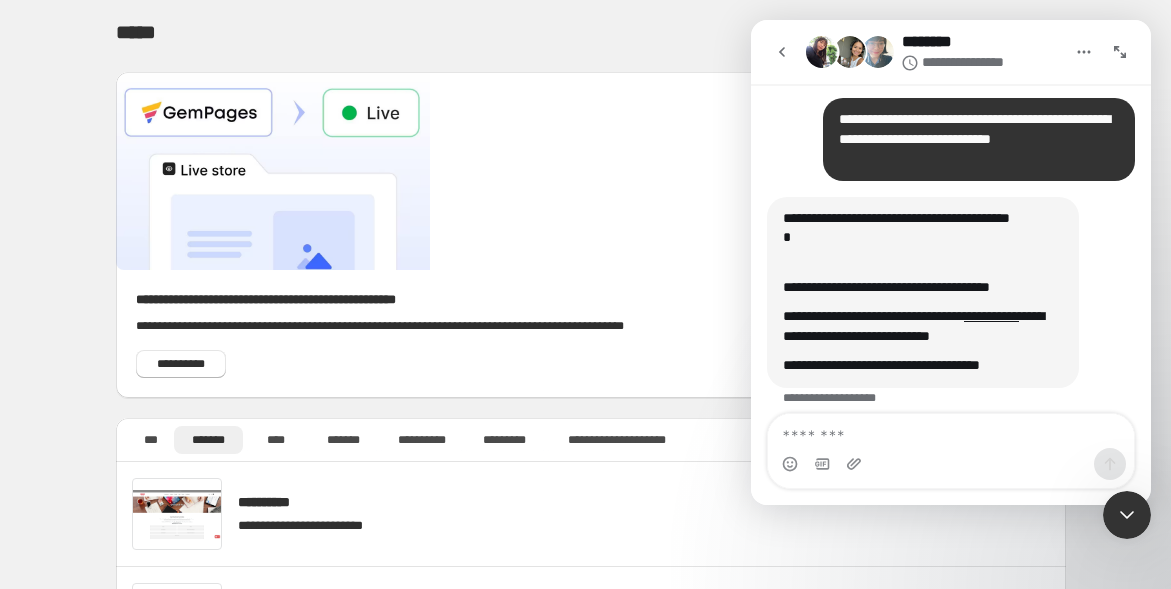 scroll, scrollTop: 188, scrollLeft: 0, axis: vertical 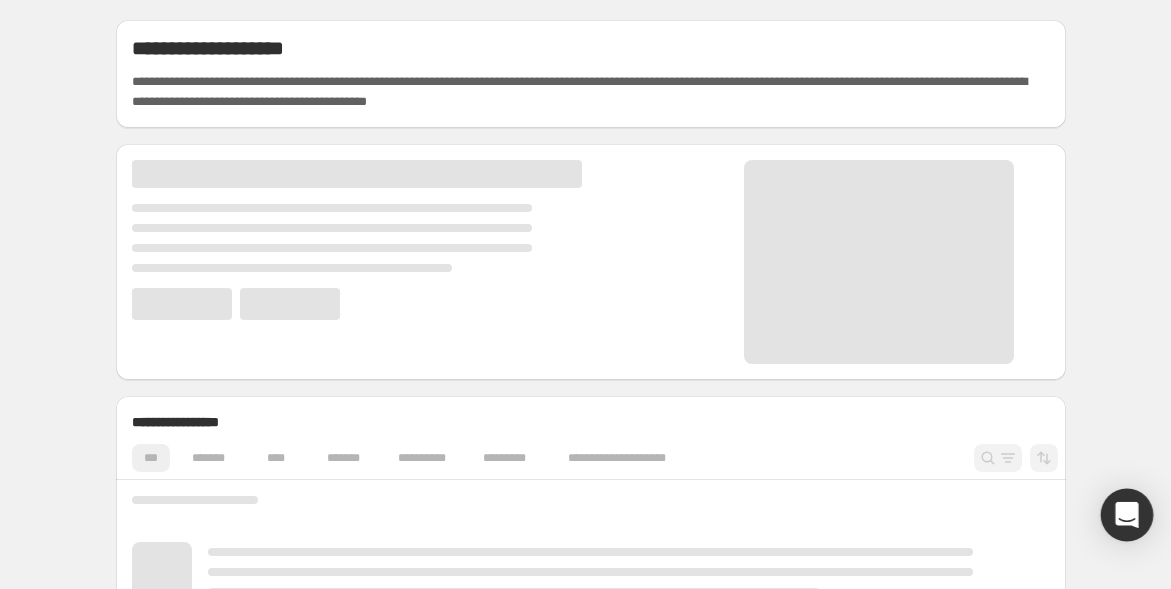 click 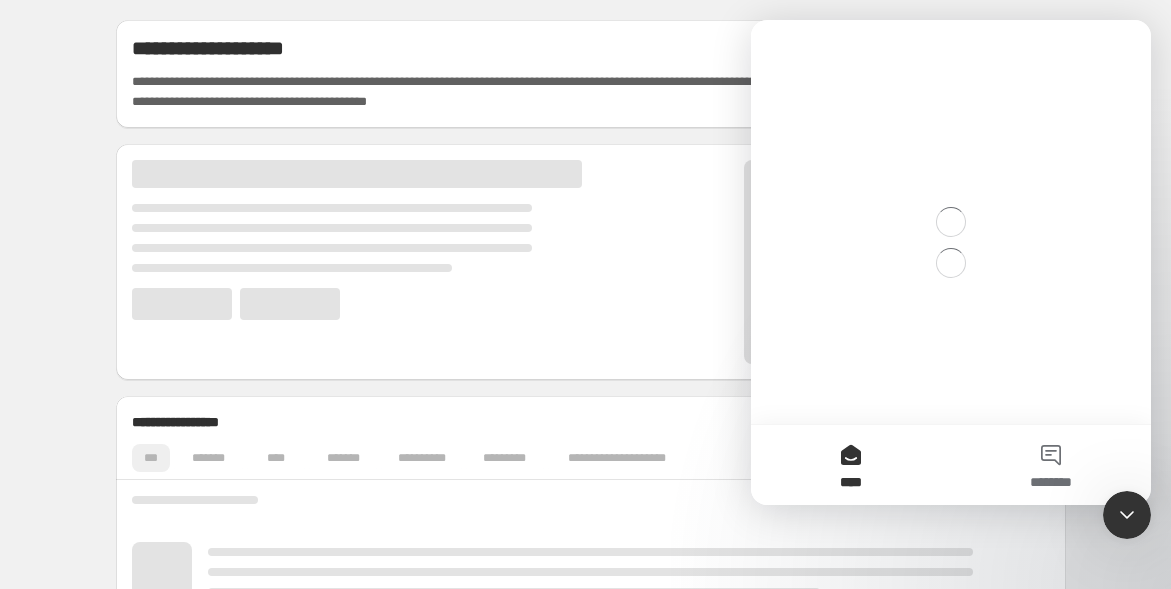 scroll, scrollTop: 0, scrollLeft: 0, axis: both 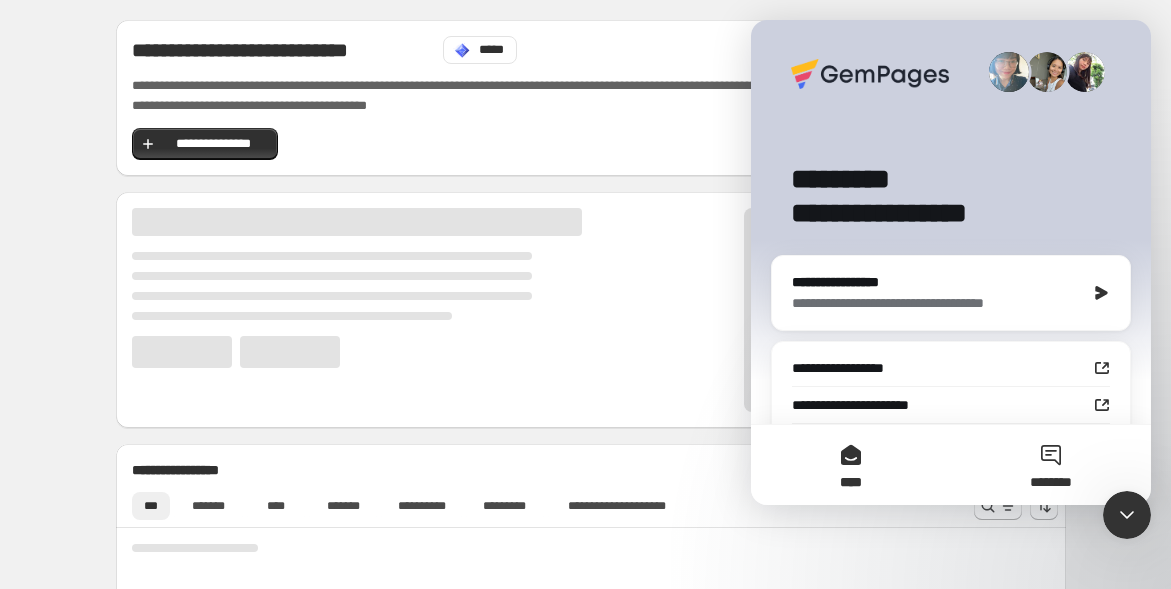 click on "********" at bounding box center [1051, 482] 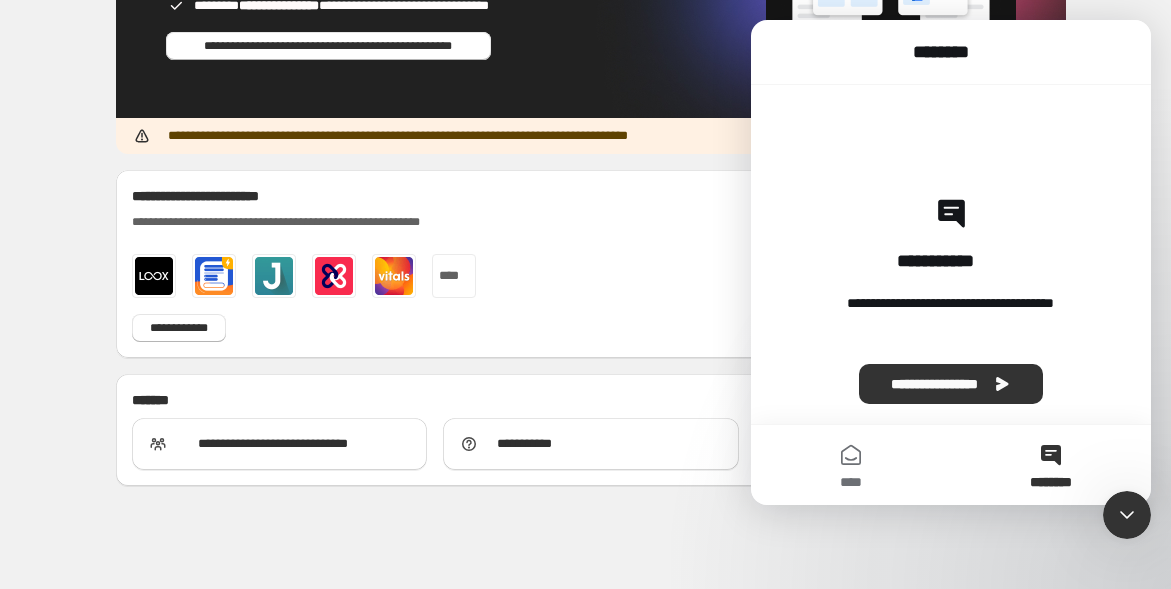 scroll, scrollTop: 1454, scrollLeft: 0, axis: vertical 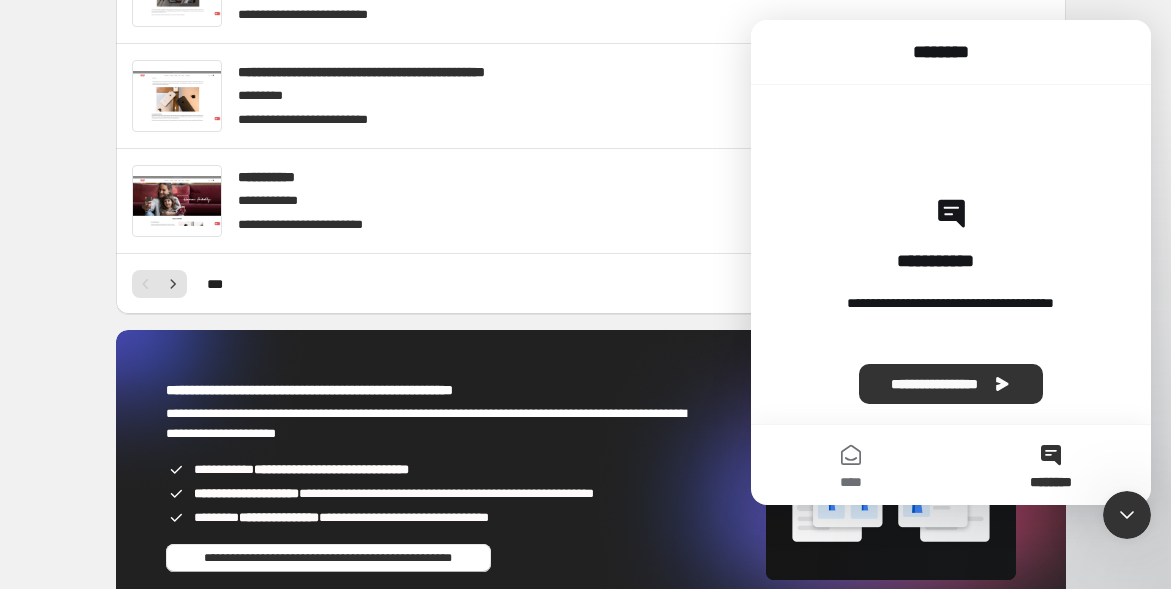 click on "**********" at bounding box center [591, 83] 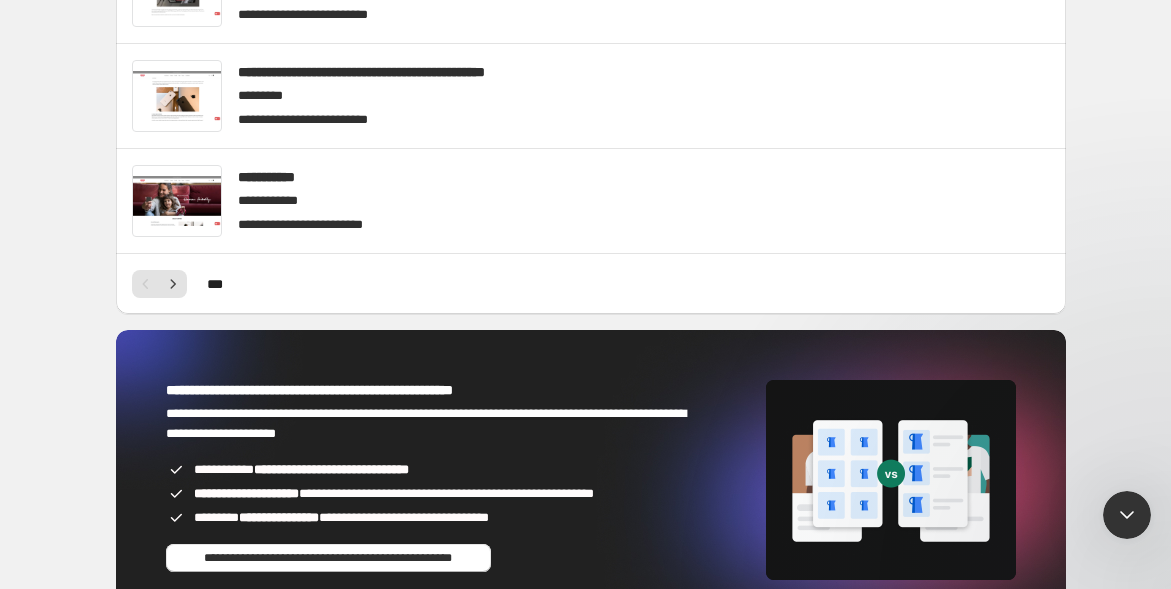 scroll, scrollTop: 0, scrollLeft: 0, axis: both 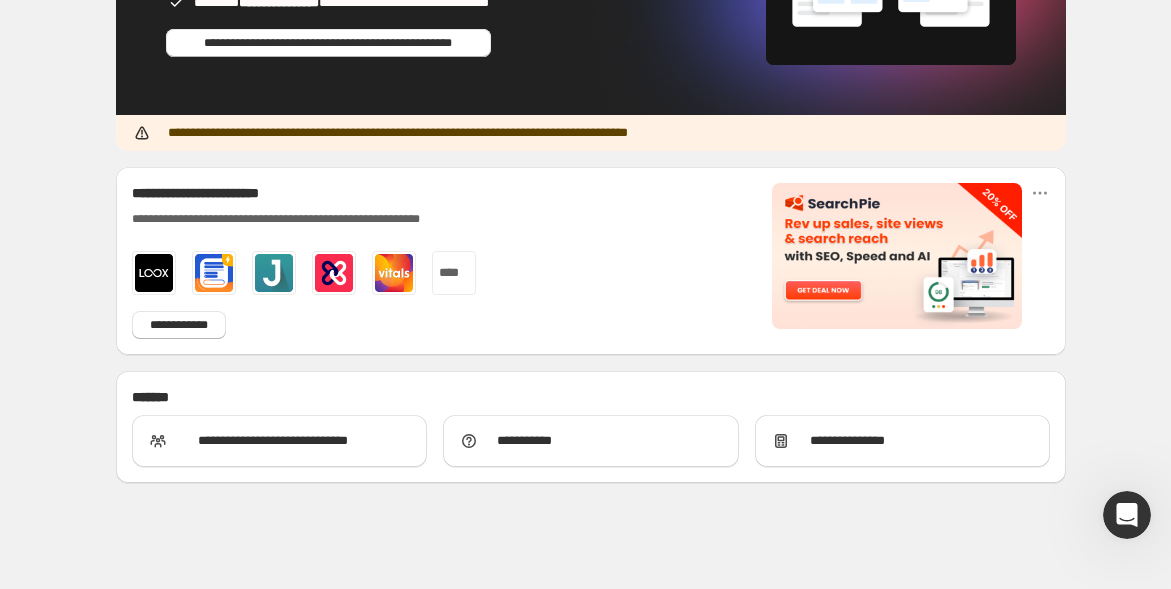 click 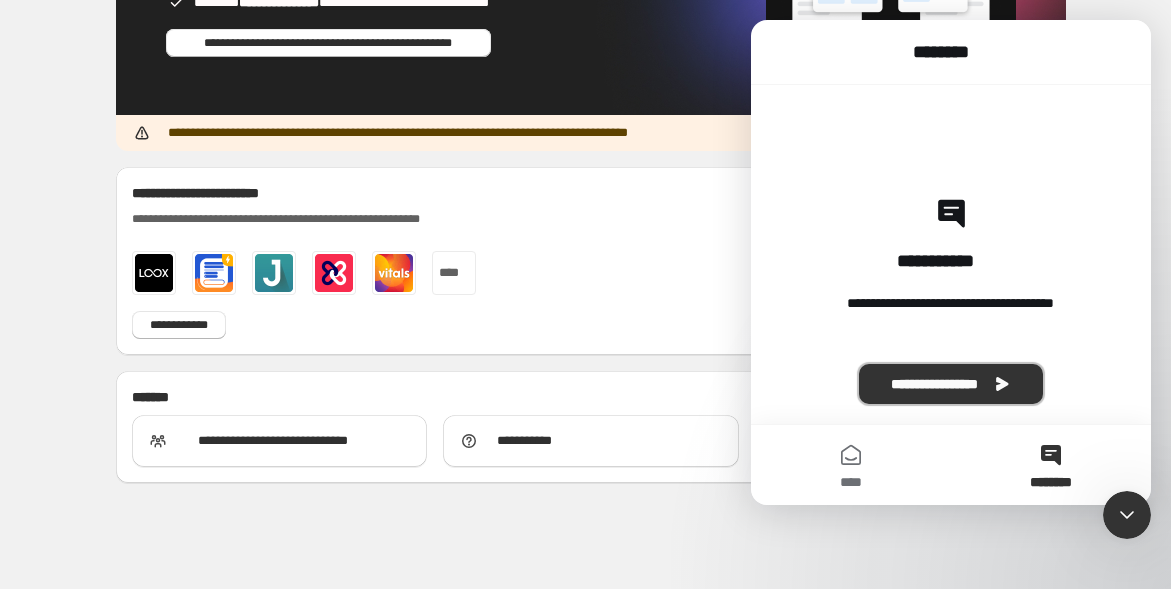 click on "**********" at bounding box center [951, 384] 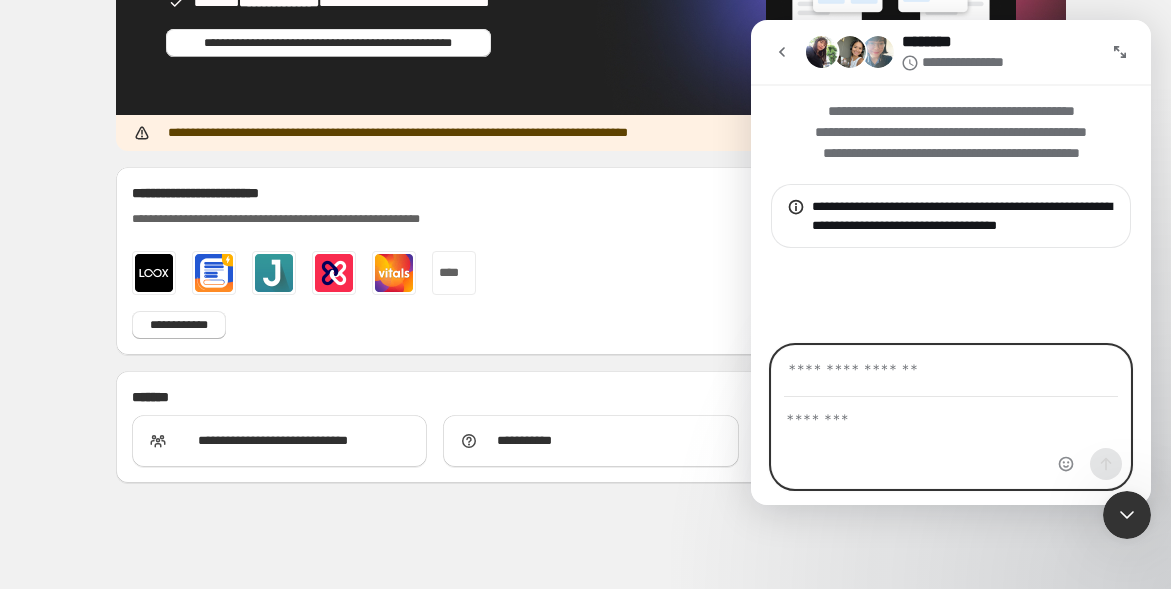 drag, startPoint x: 896, startPoint y: 406, endPoint x: 893, endPoint y: 418, distance: 12.369317 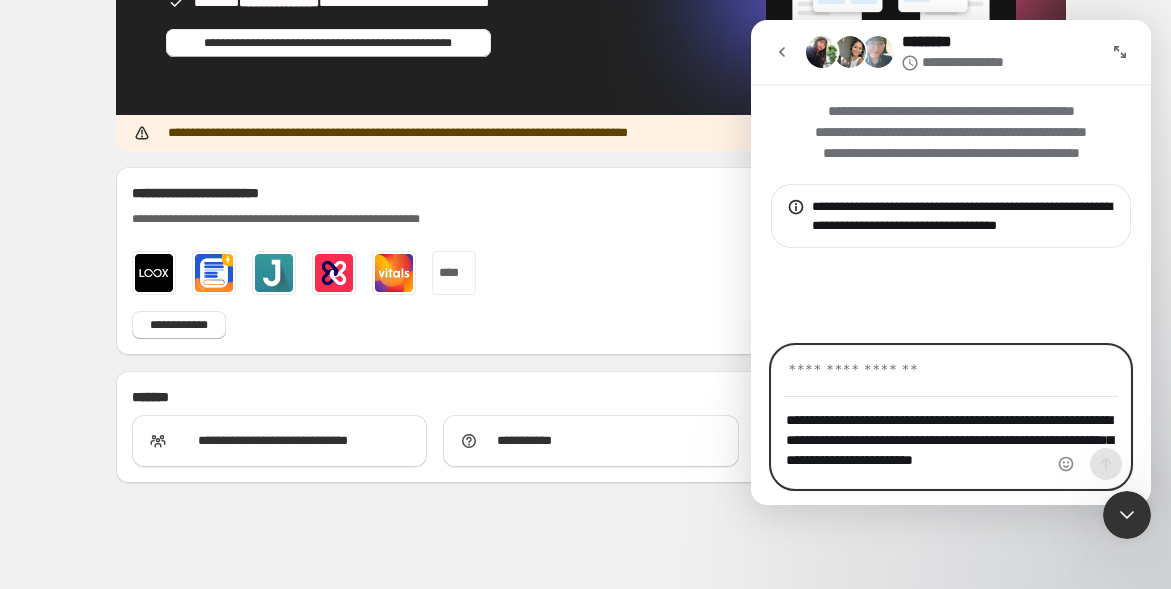 scroll, scrollTop: 0, scrollLeft: 0, axis: both 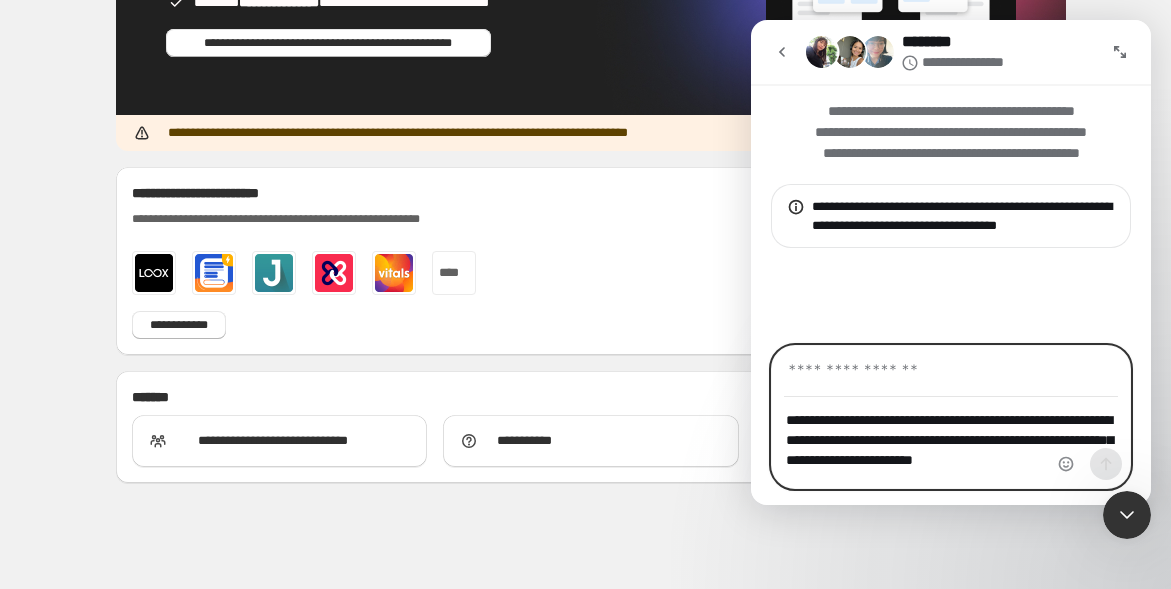 click on "**********" at bounding box center (951, 435) 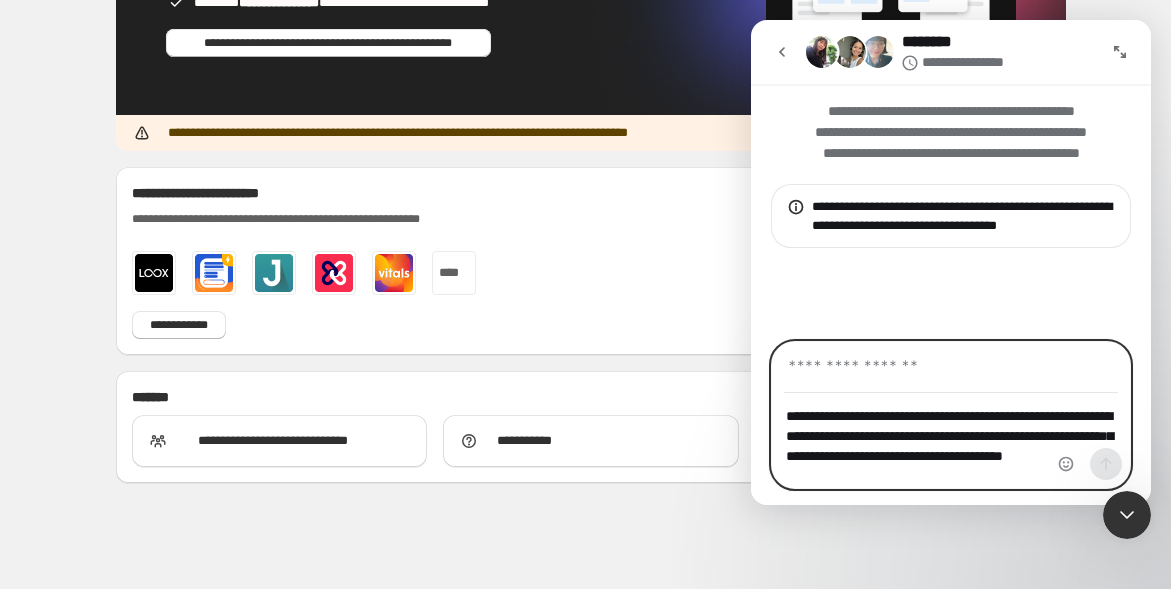 type on "**********" 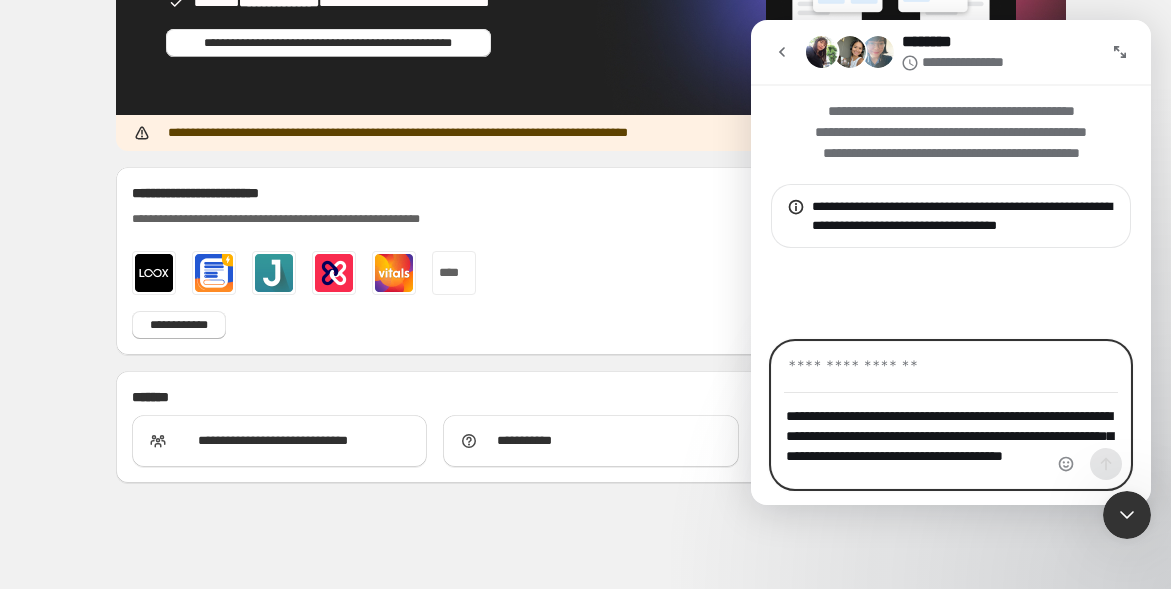 click at bounding box center [951, 367] 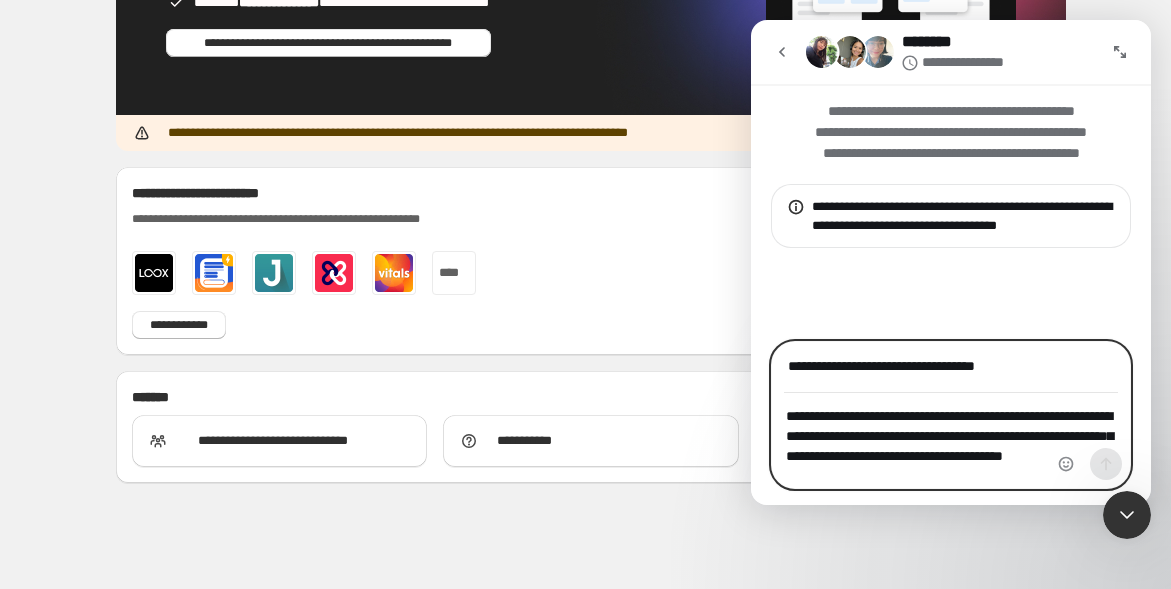 drag, startPoint x: 840, startPoint y: 369, endPoint x: 683, endPoint y: 372, distance: 157.02866 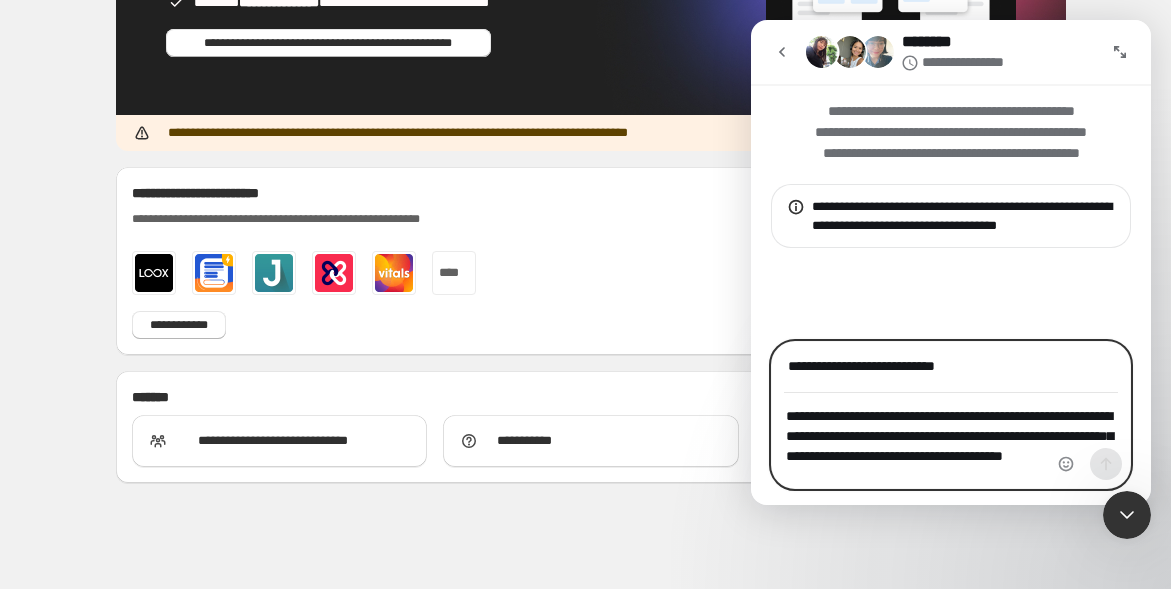 drag, startPoint x: 1028, startPoint y: 362, endPoint x: 990, endPoint y: 369, distance: 38.63936 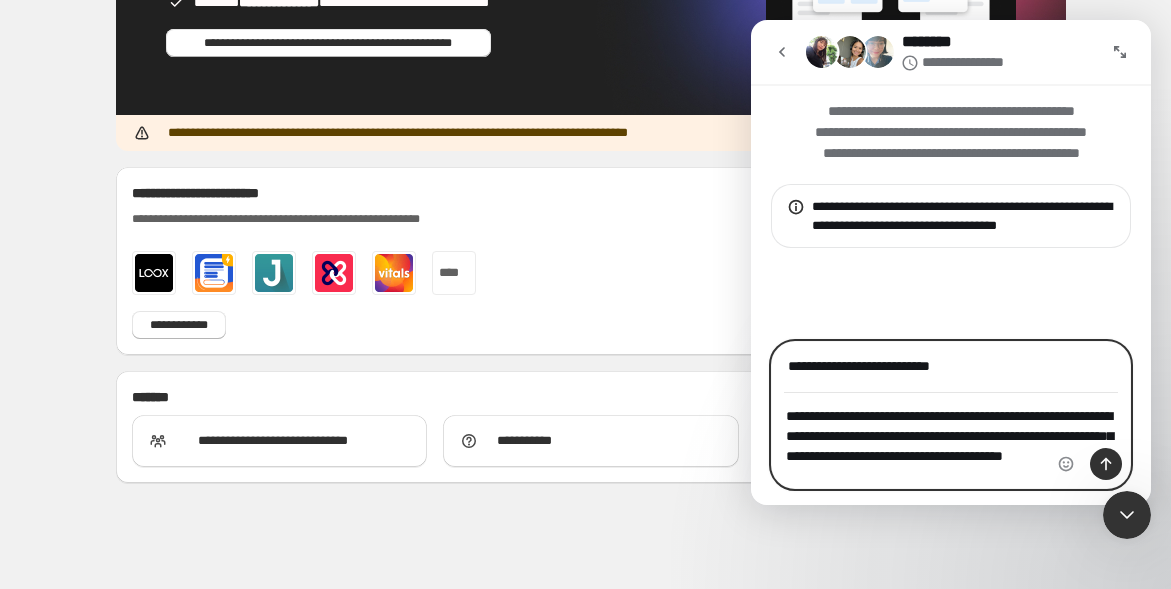 type on "**********" 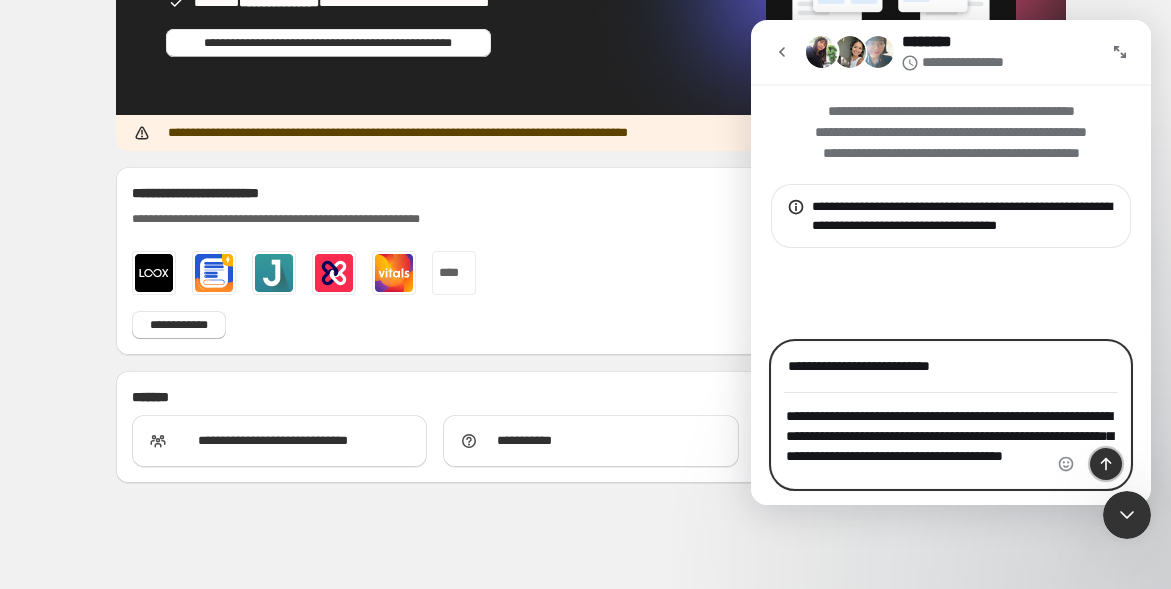 click 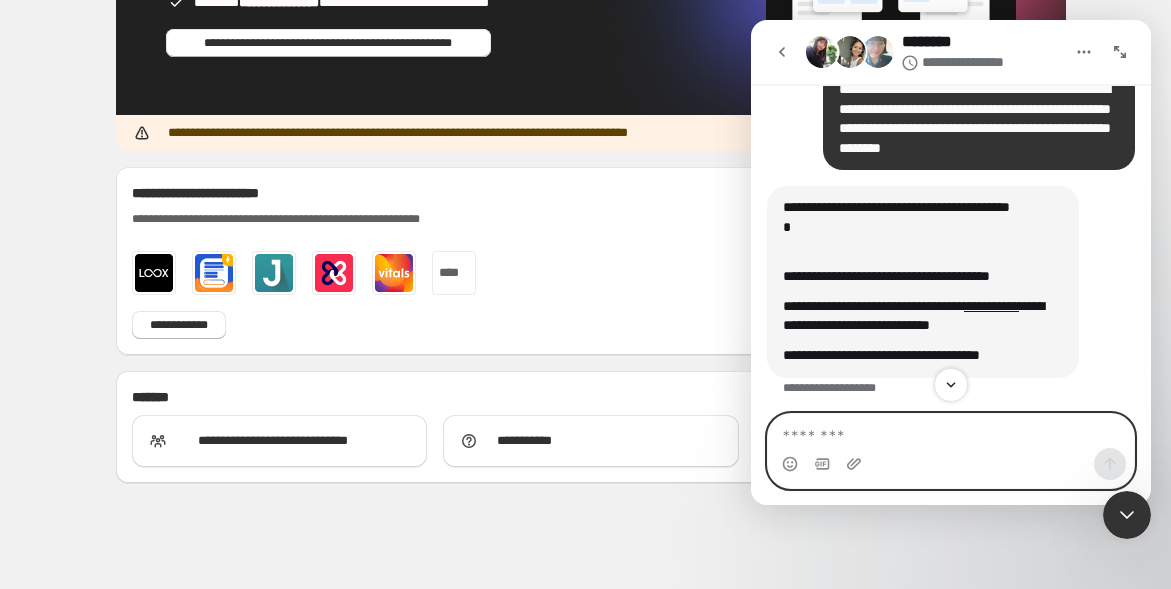 scroll, scrollTop: 207, scrollLeft: 0, axis: vertical 